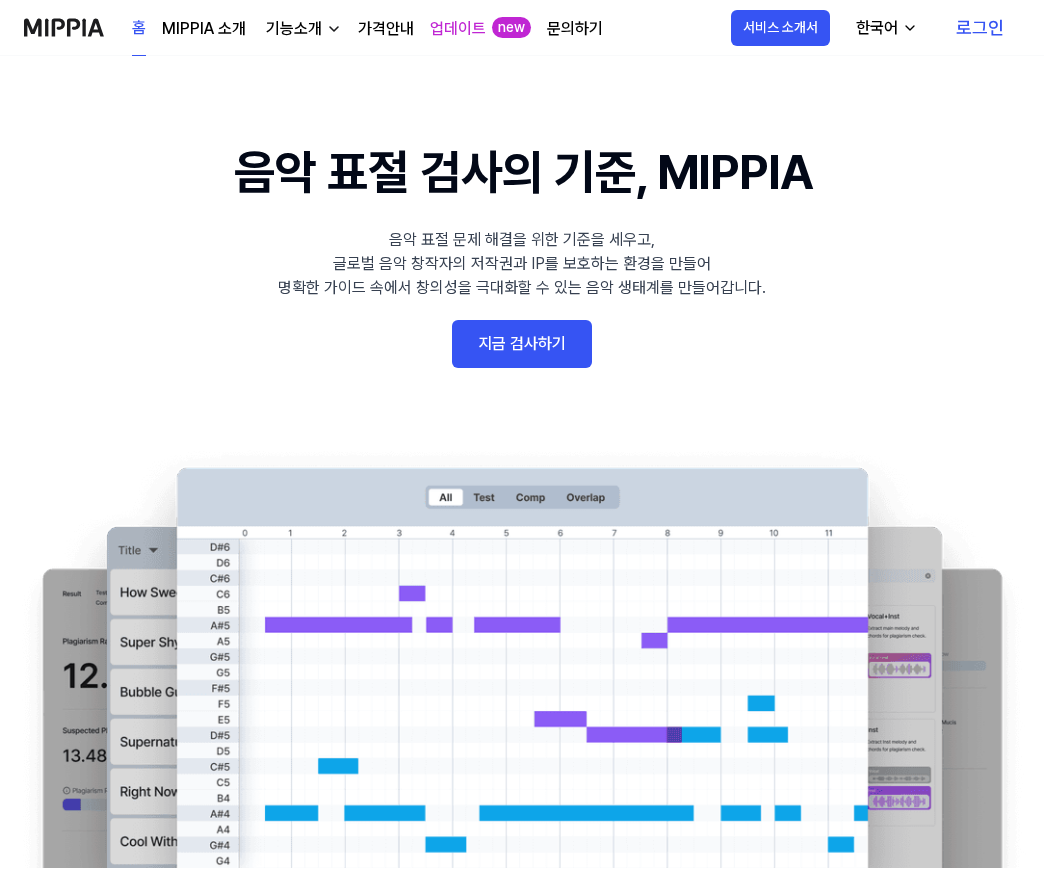 scroll, scrollTop: 0, scrollLeft: 0, axis: both 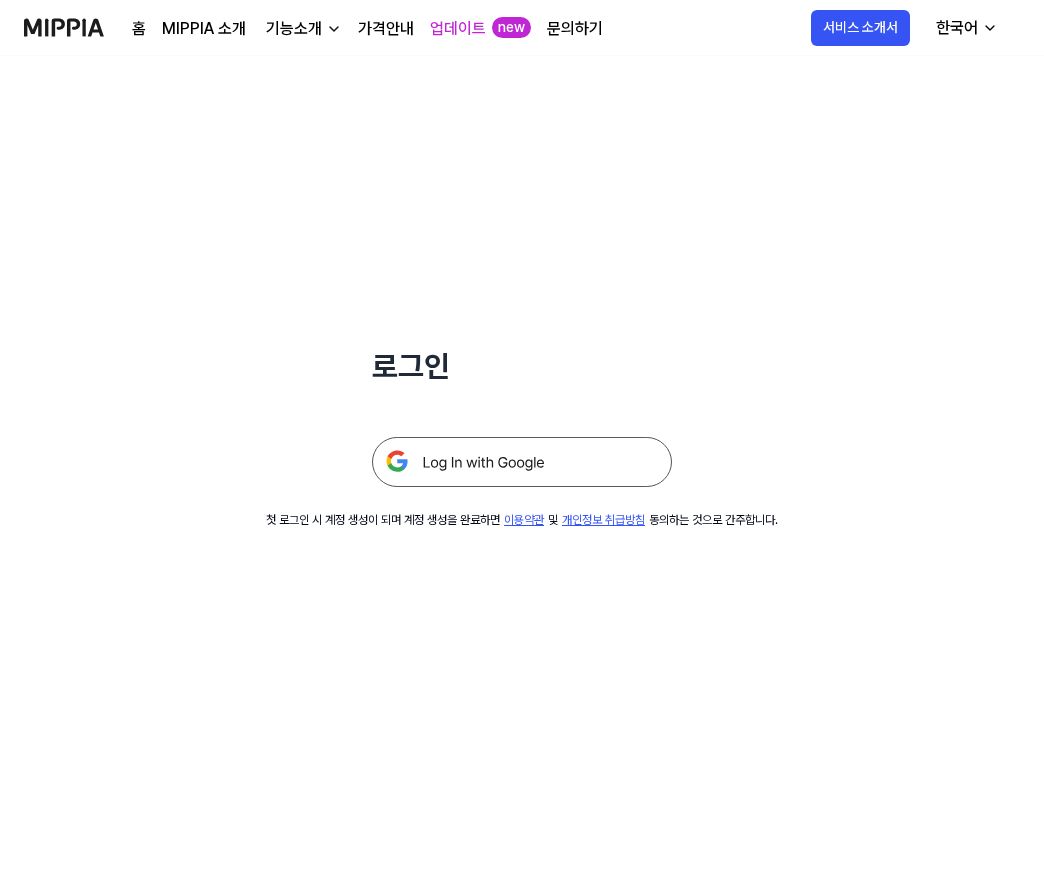 click at bounding box center (522, 462) 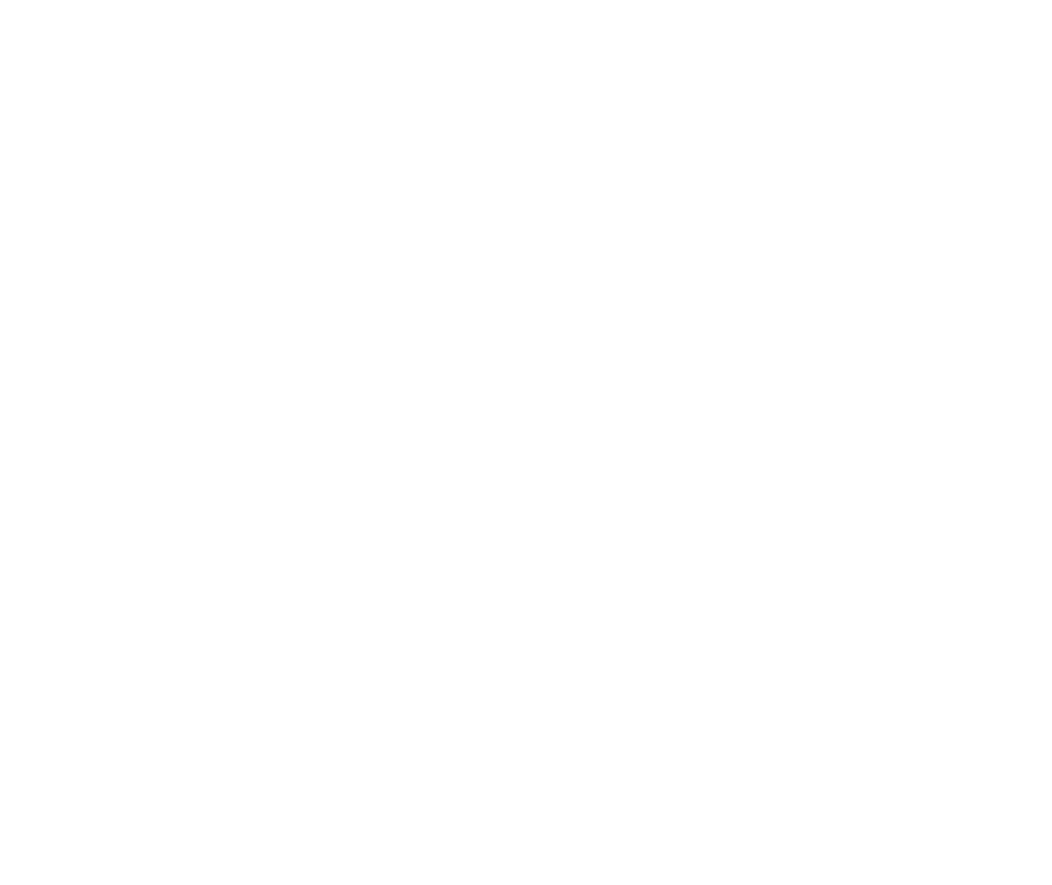 scroll, scrollTop: 0, scrollLeft: 0, axis: both 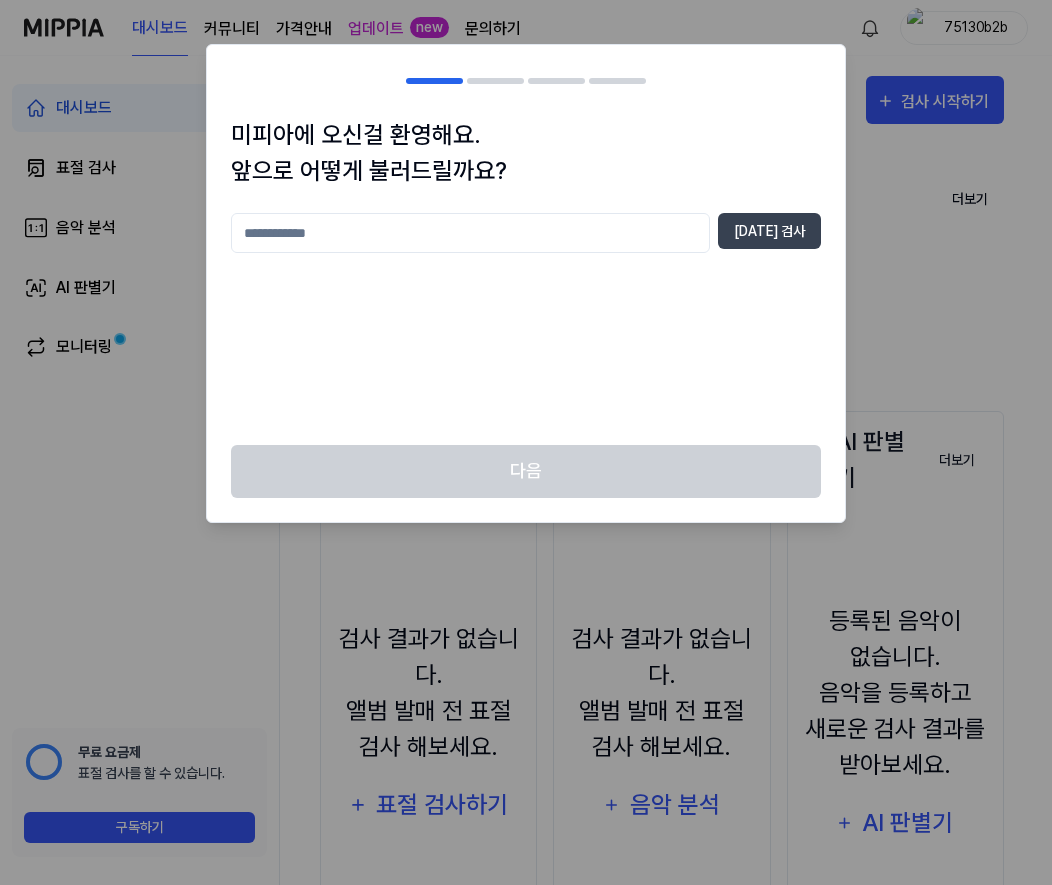 click at bounding box center (470, 233) 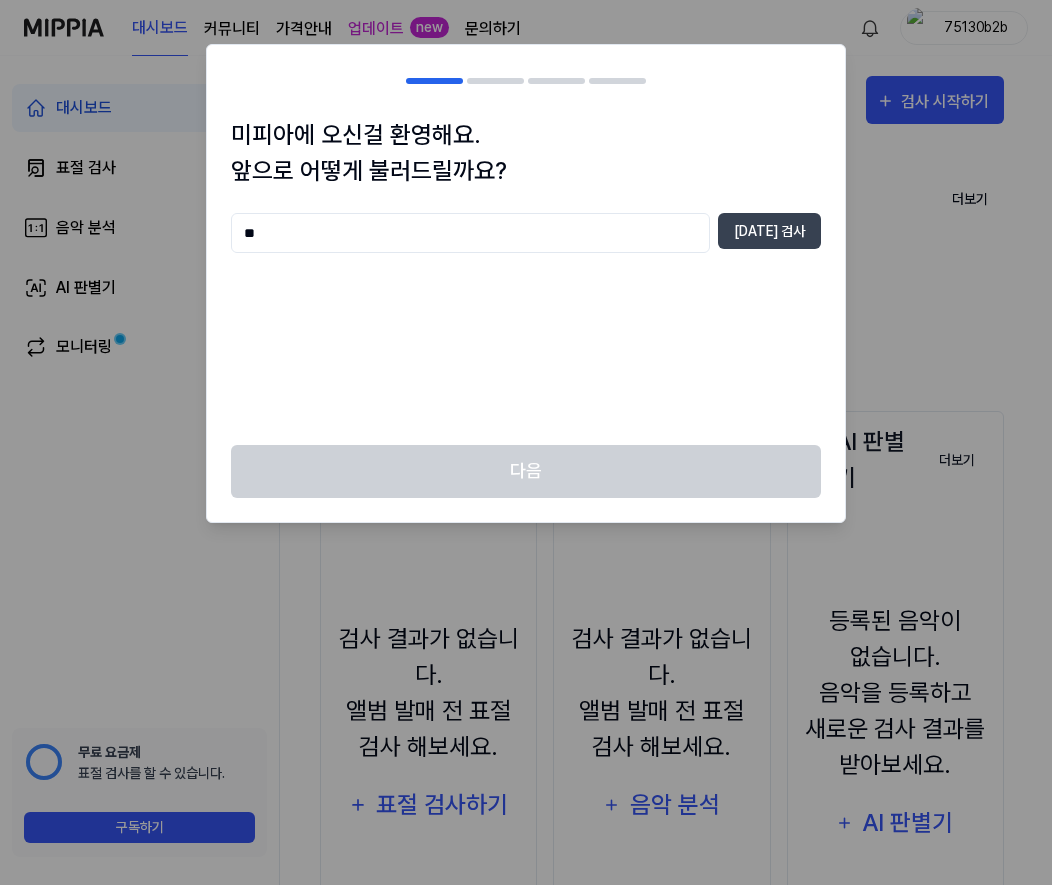 type on "*" 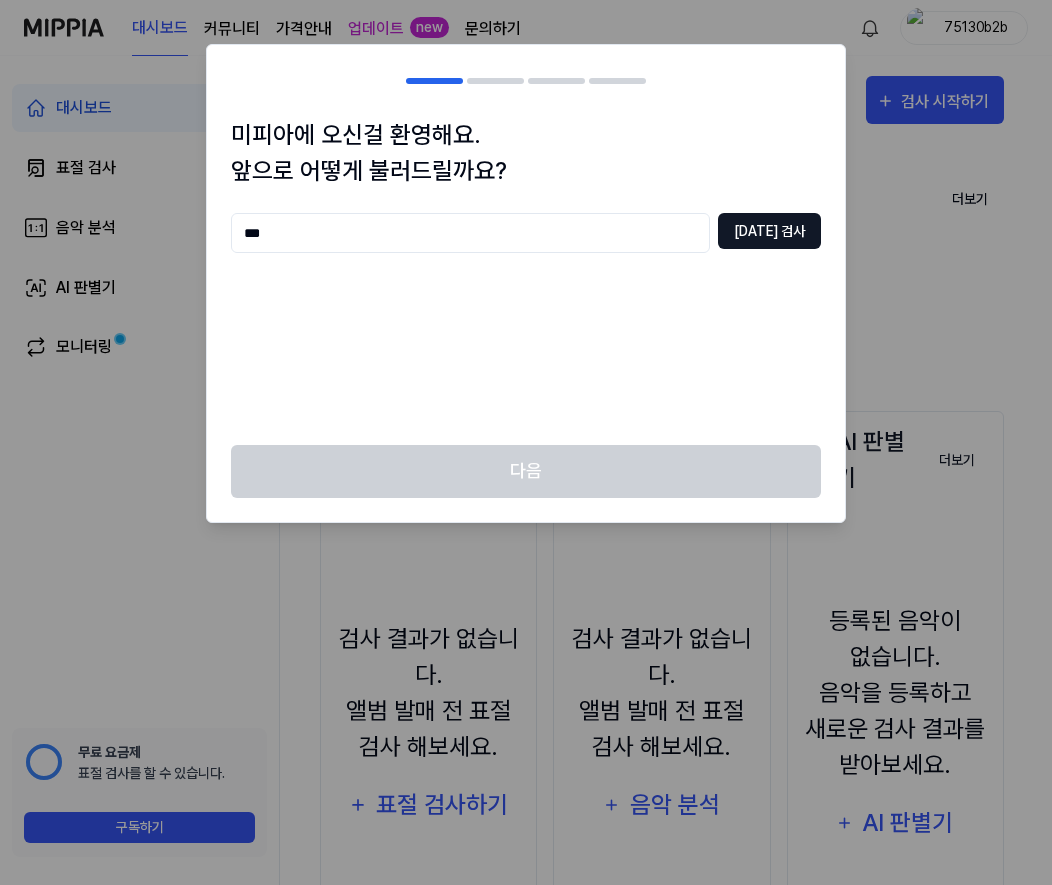 type on "***" 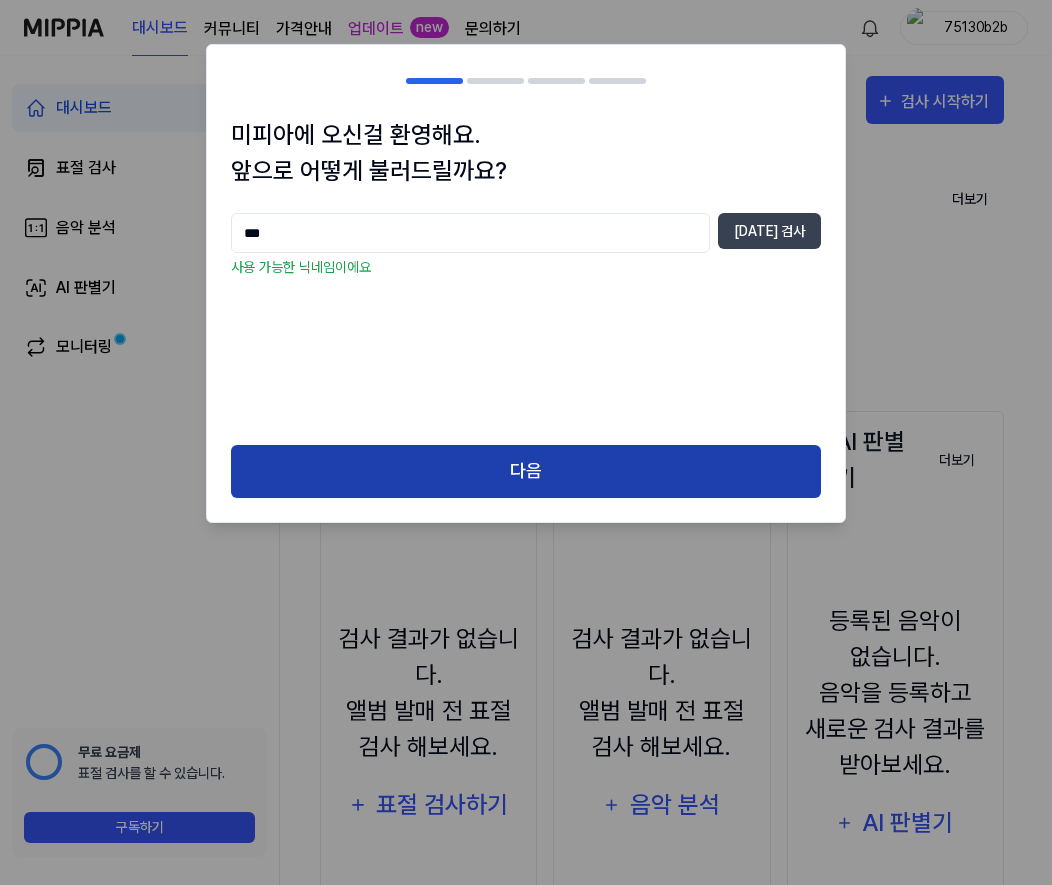 click on "다음" at bounding box center [526, 471] 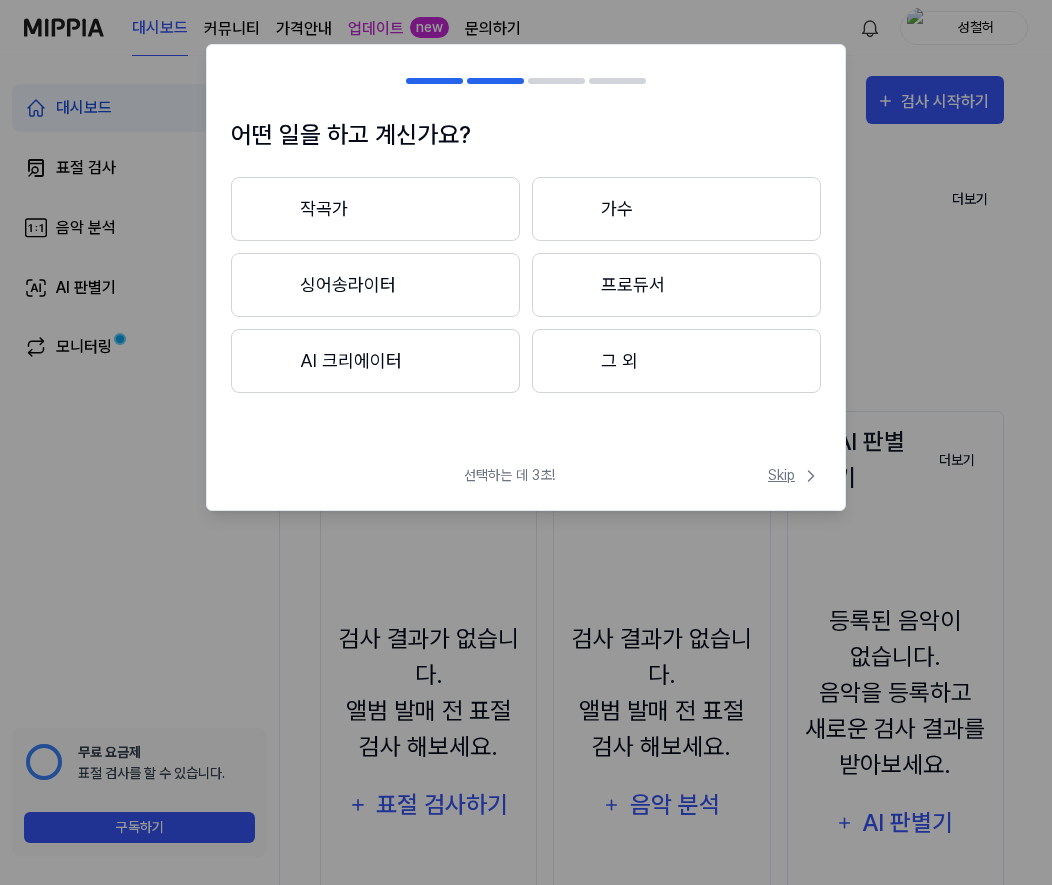 click on "Skip" at bounding box center (794, 475) 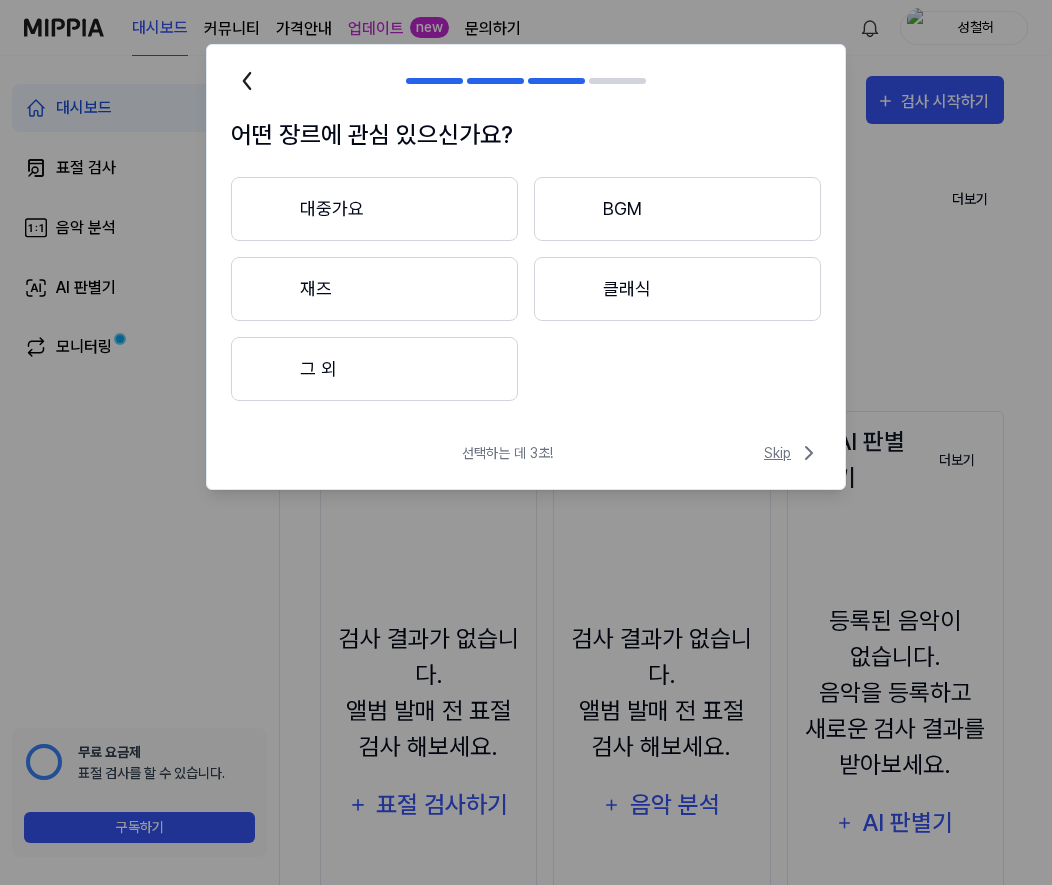 click on "Skip" at bounding box center (792, 453) 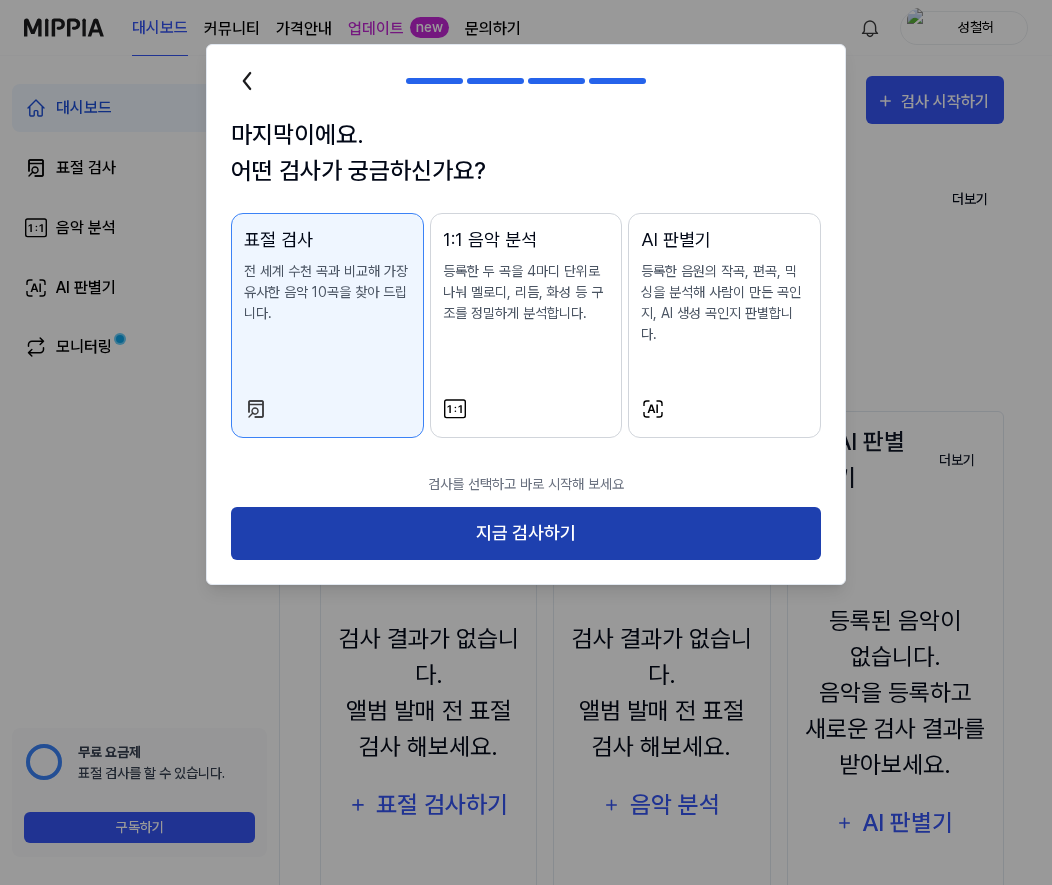 click on "지금 검사하기" at bounding box center [526, 533] 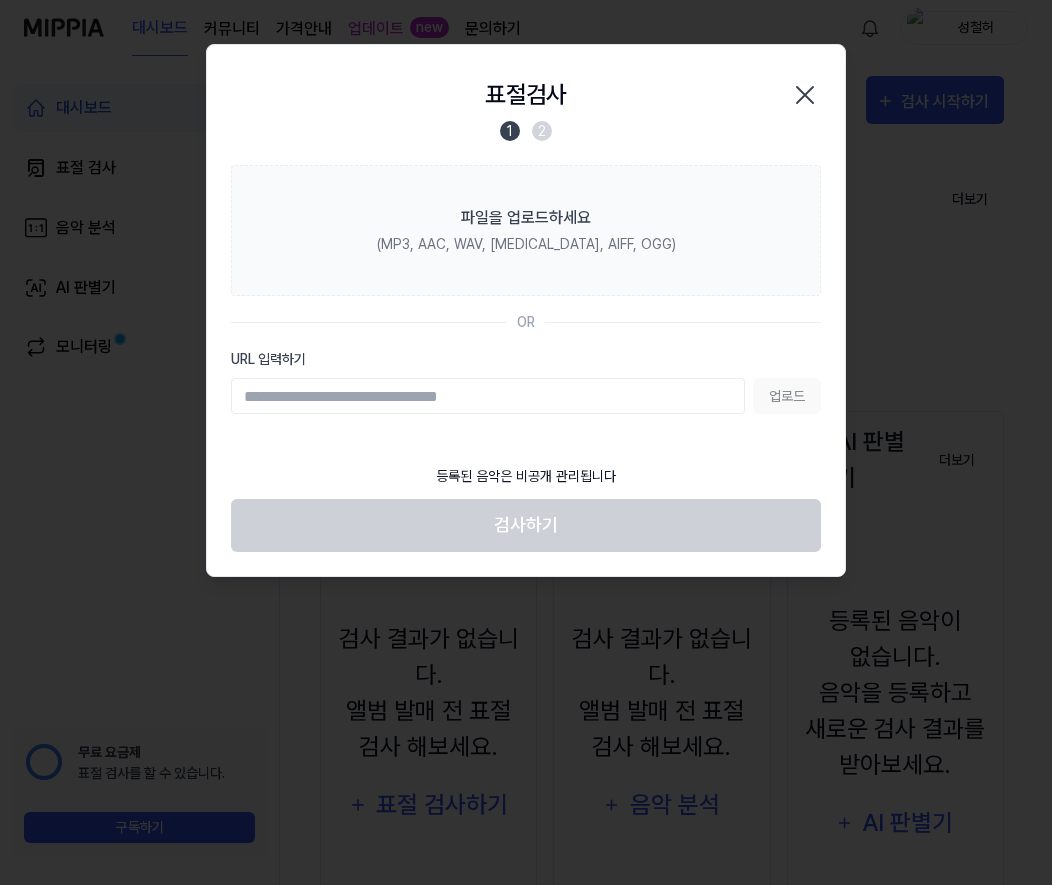 click on "URL 입력하기 업로드" at bounding box center (526, 381) 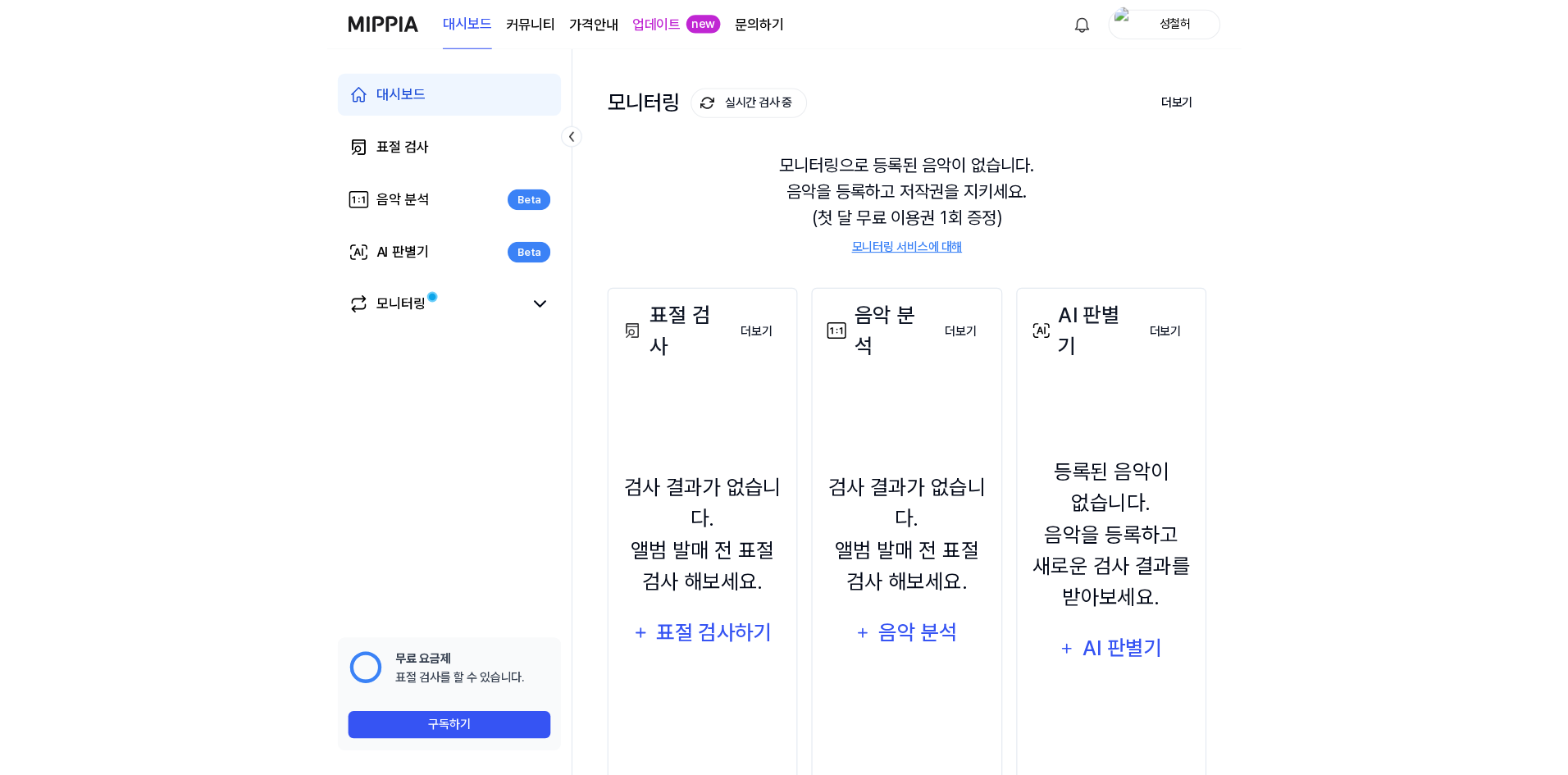 scroll, scrollTop: 0, scrollLeft: 0, axis: both 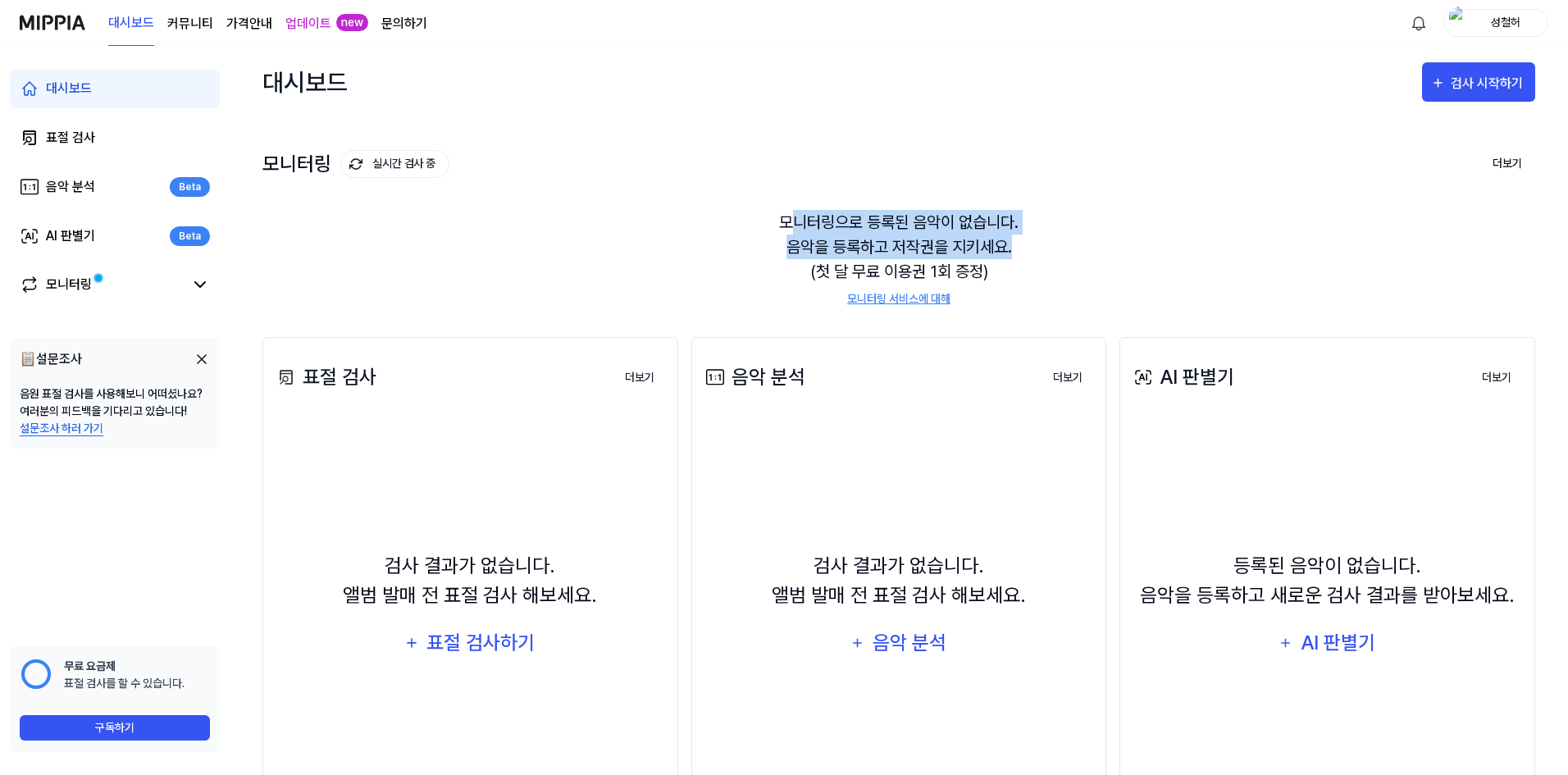 drag, startPoint x: 832, startPoint y: 206, endPoint x: 1039, endPoint y: 259, distance: 213.6773 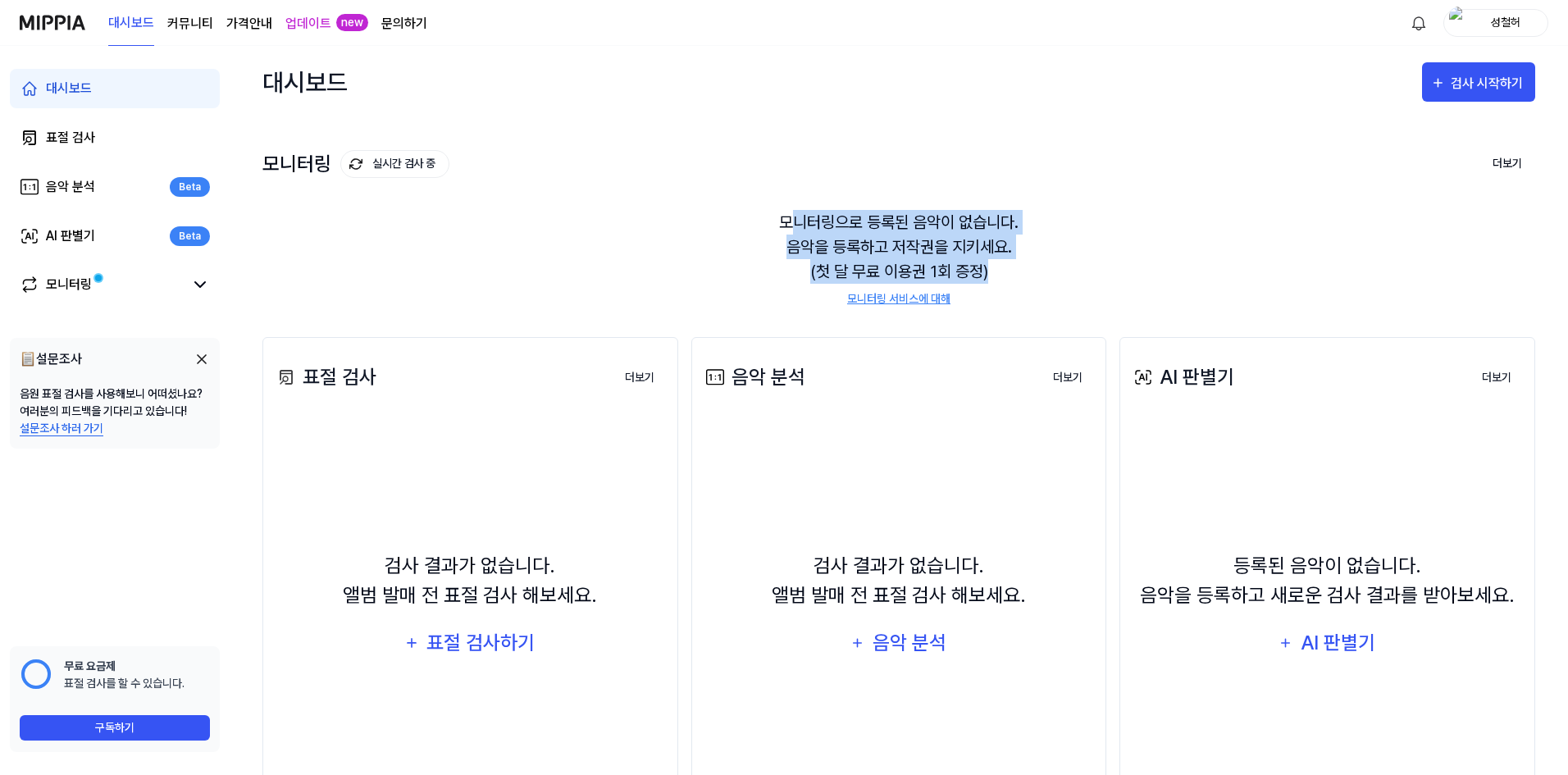 click on "모니터링으로 등록된 음악이 없습니다.
음악을 등록하고 저작권을 지키세요.
(첫 달 무료 이용권 1회 증정) 모니터링 서비스에 대해" at bounding box center [899, 258] 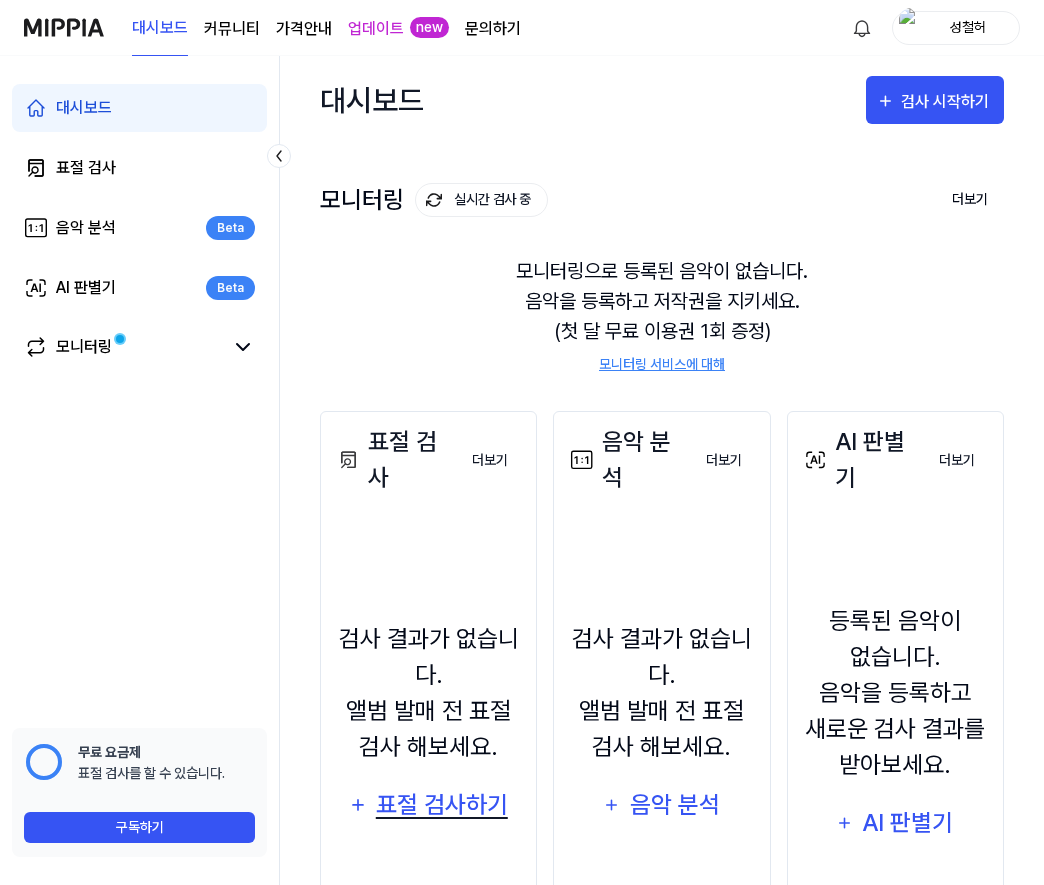 click on "표절 검사하기" at bounding box center (442, 805) 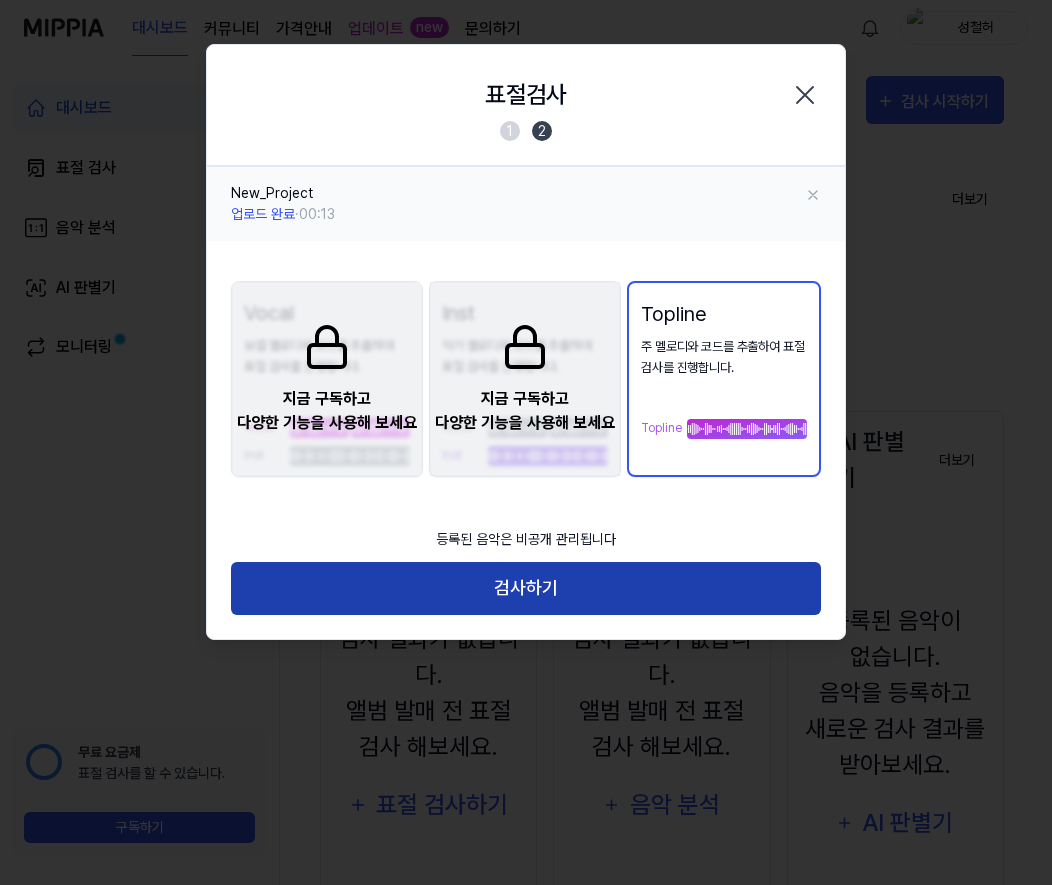 click on "검사하기" at bounding box center (526, 588) 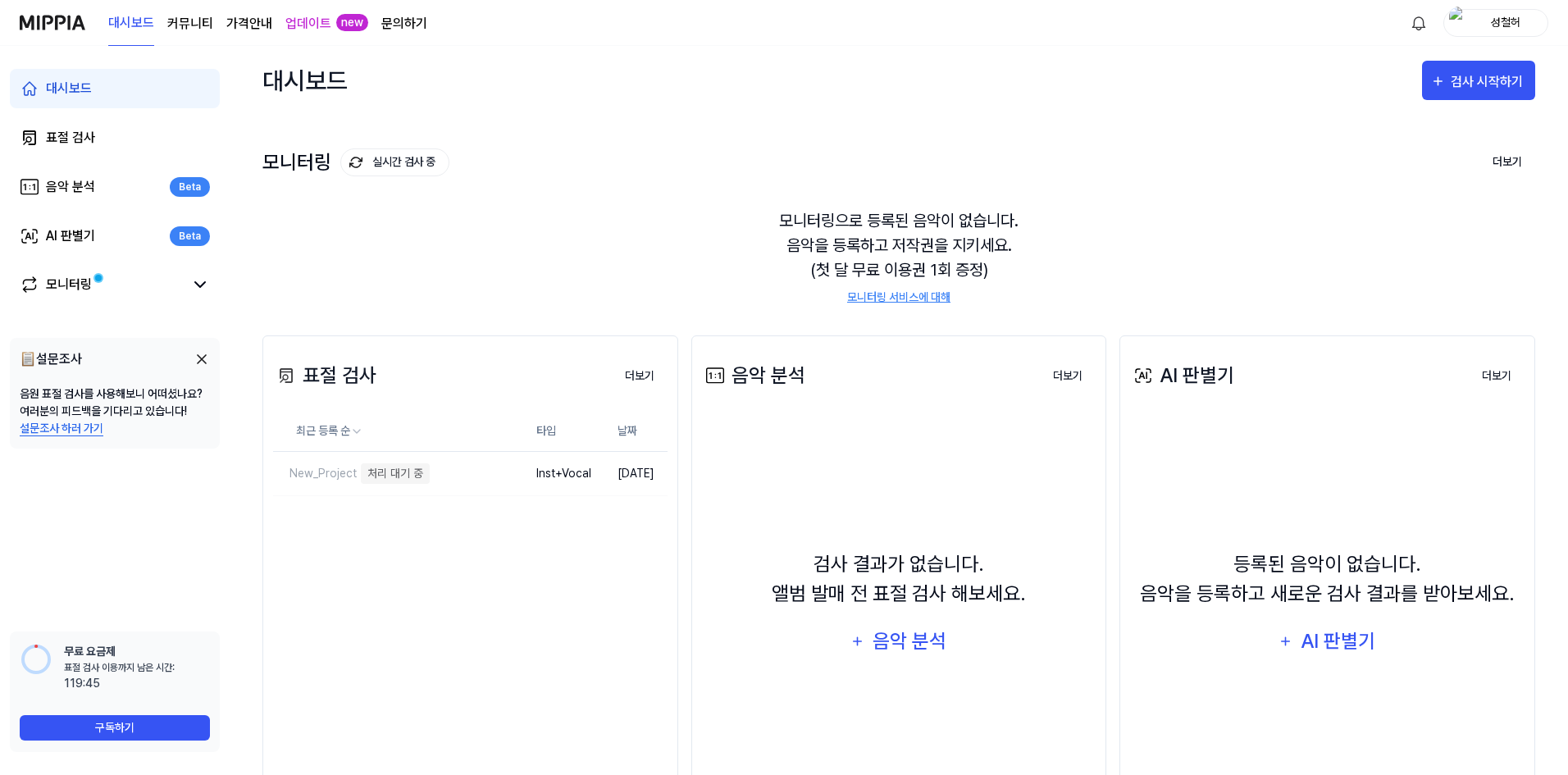 scroll, scrollTop: 0, scrollLeft: 0, axis: both 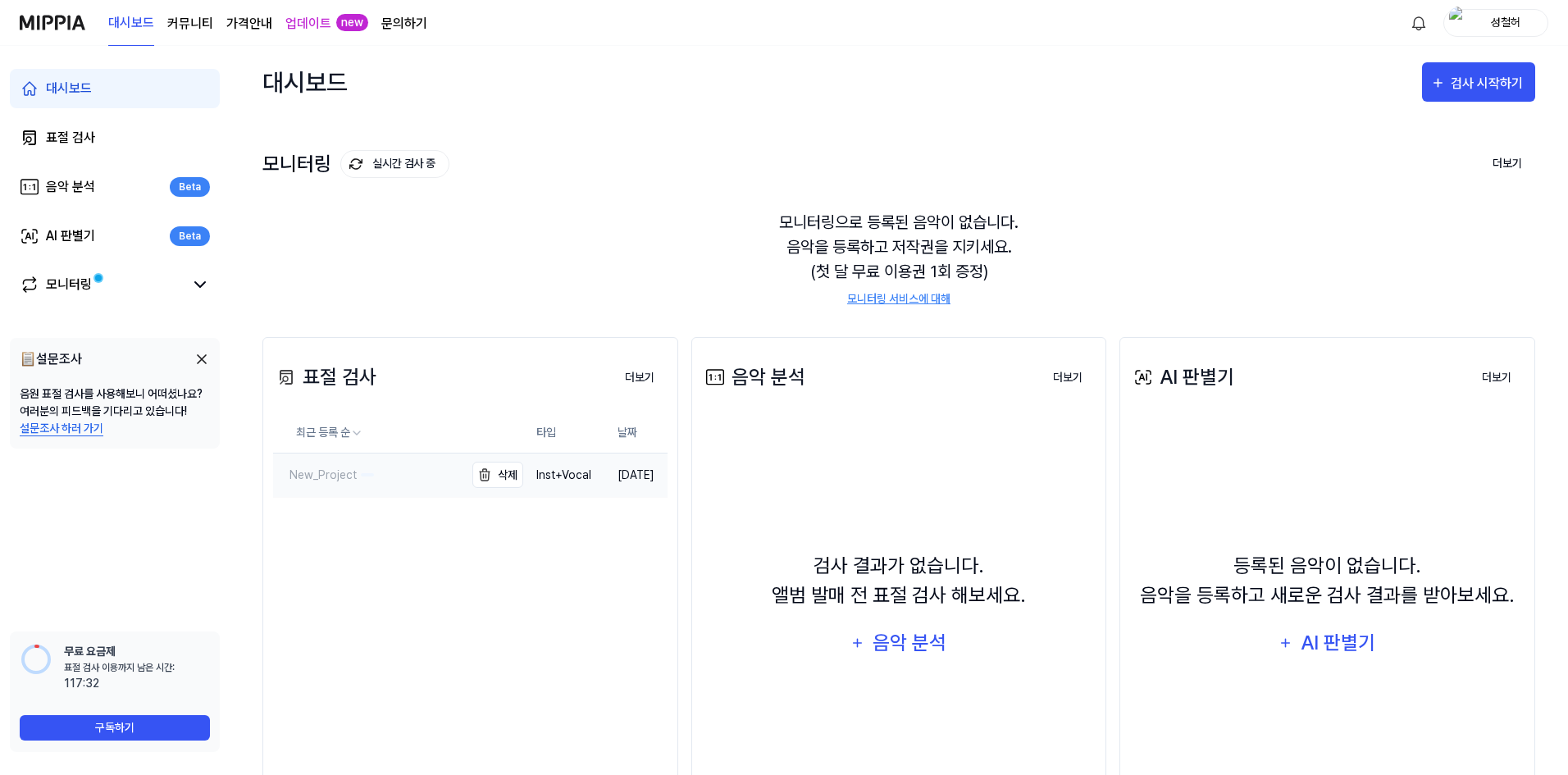 click on "New_Project" at bounding box center (368, 475) 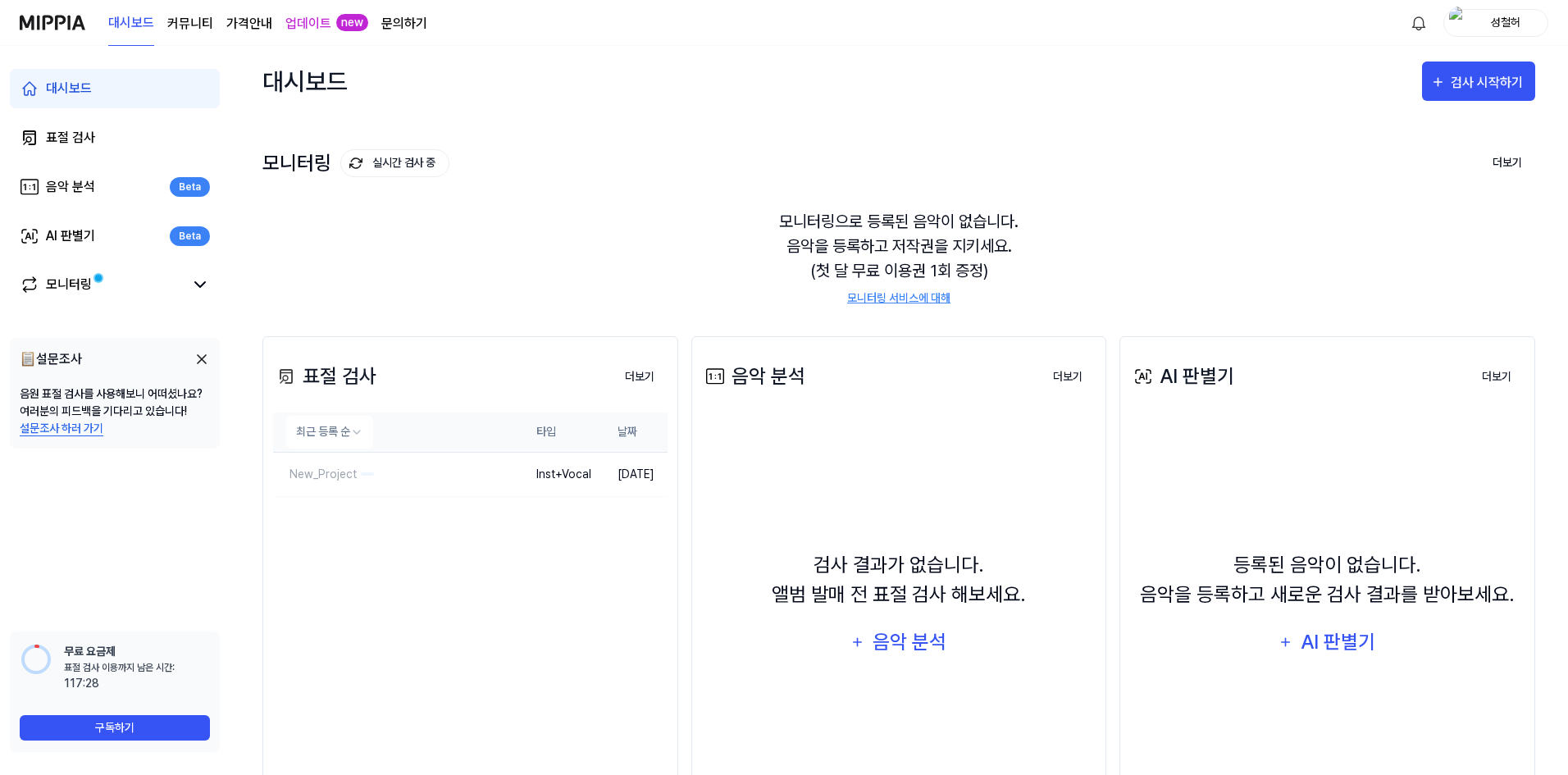 scroll, scrollTop: 0, scrollLeft: 0, axis: both 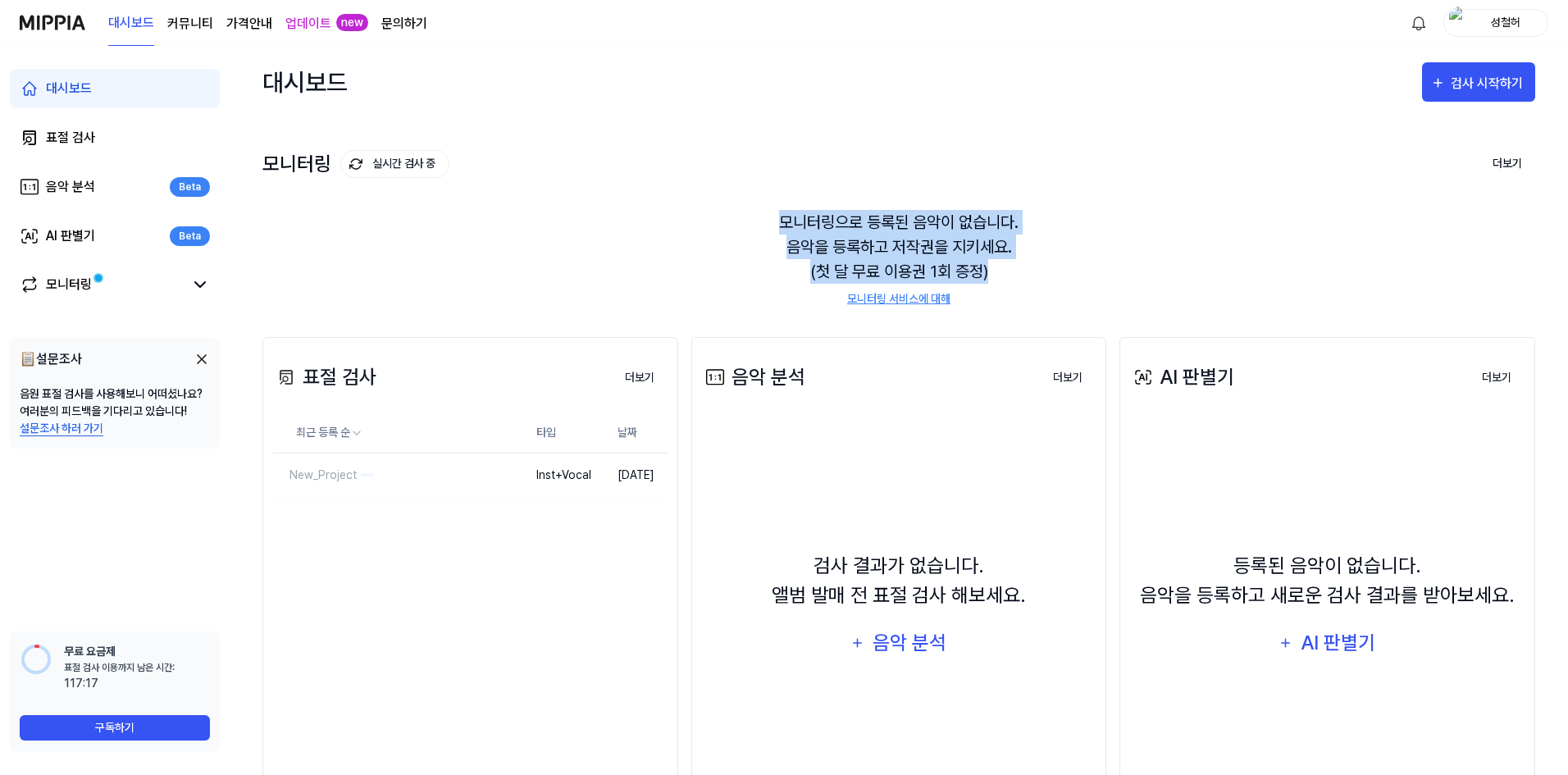 drag, startPoint x: 757, startPoint y: 220, endPoint x: 996, endPoint y: 270, distance: 244.17412 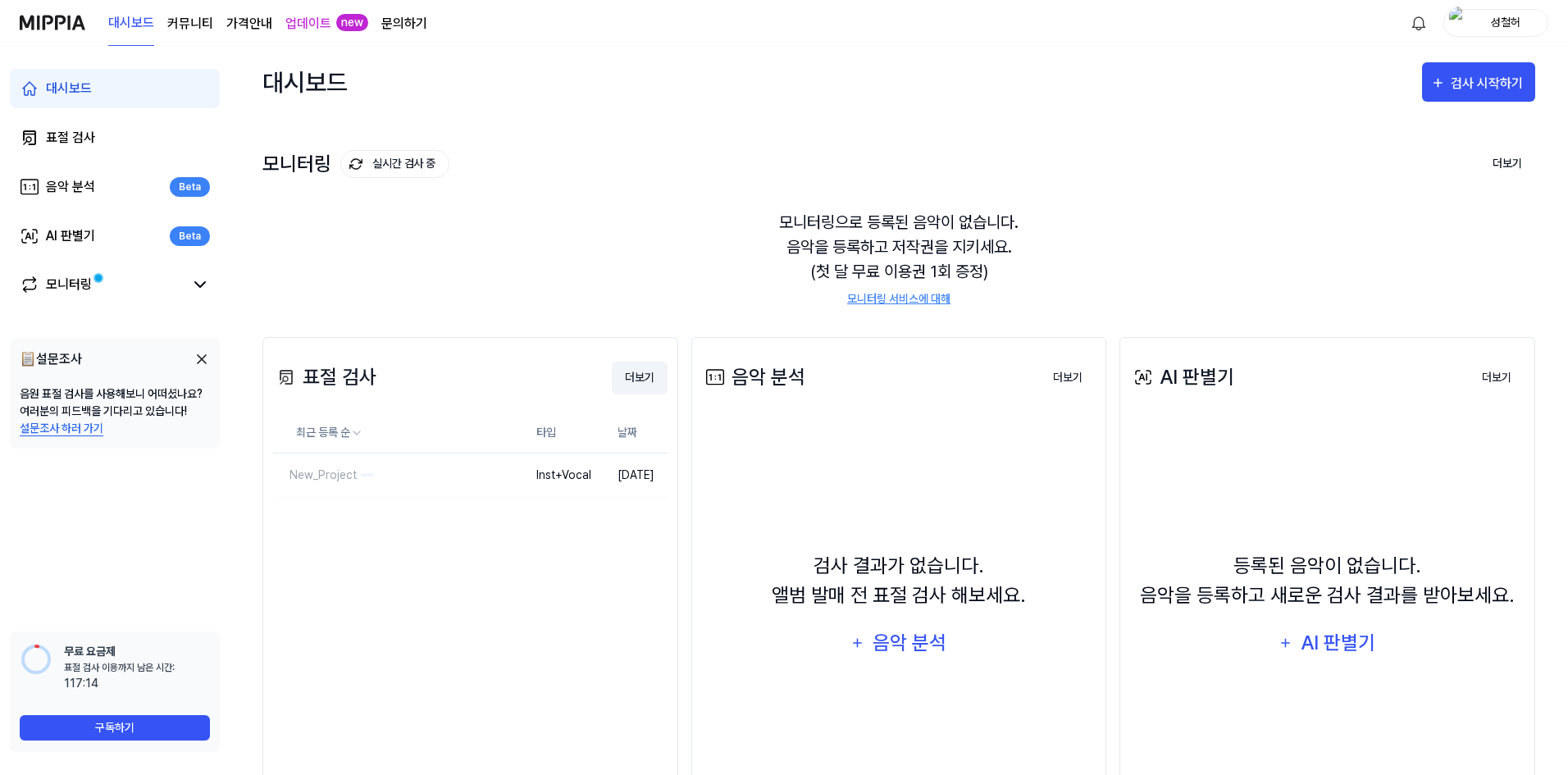 click on "더보기" at bounding box center [640, 378] 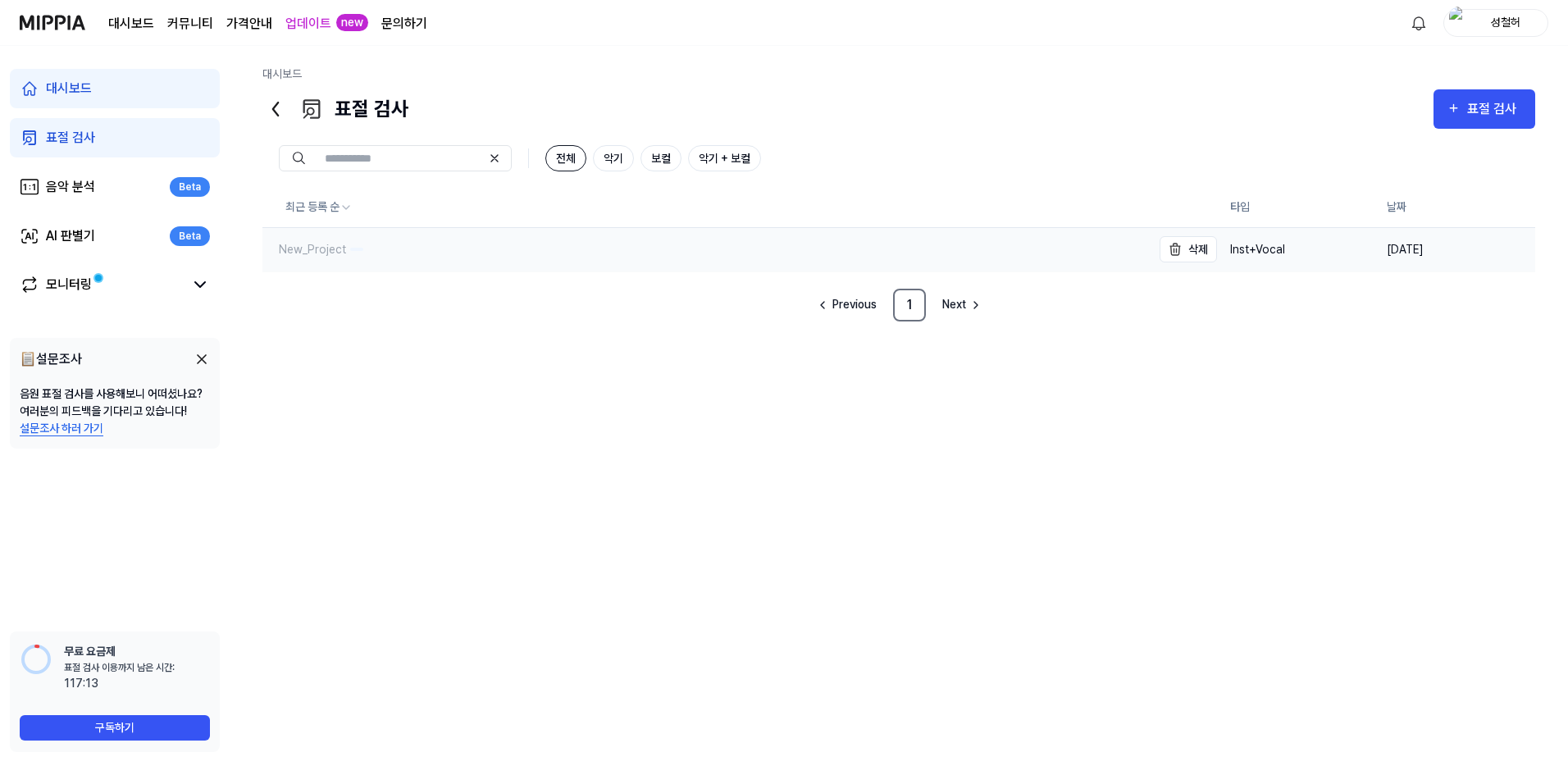 click on "New_Project" at bounding box center (312, 249) 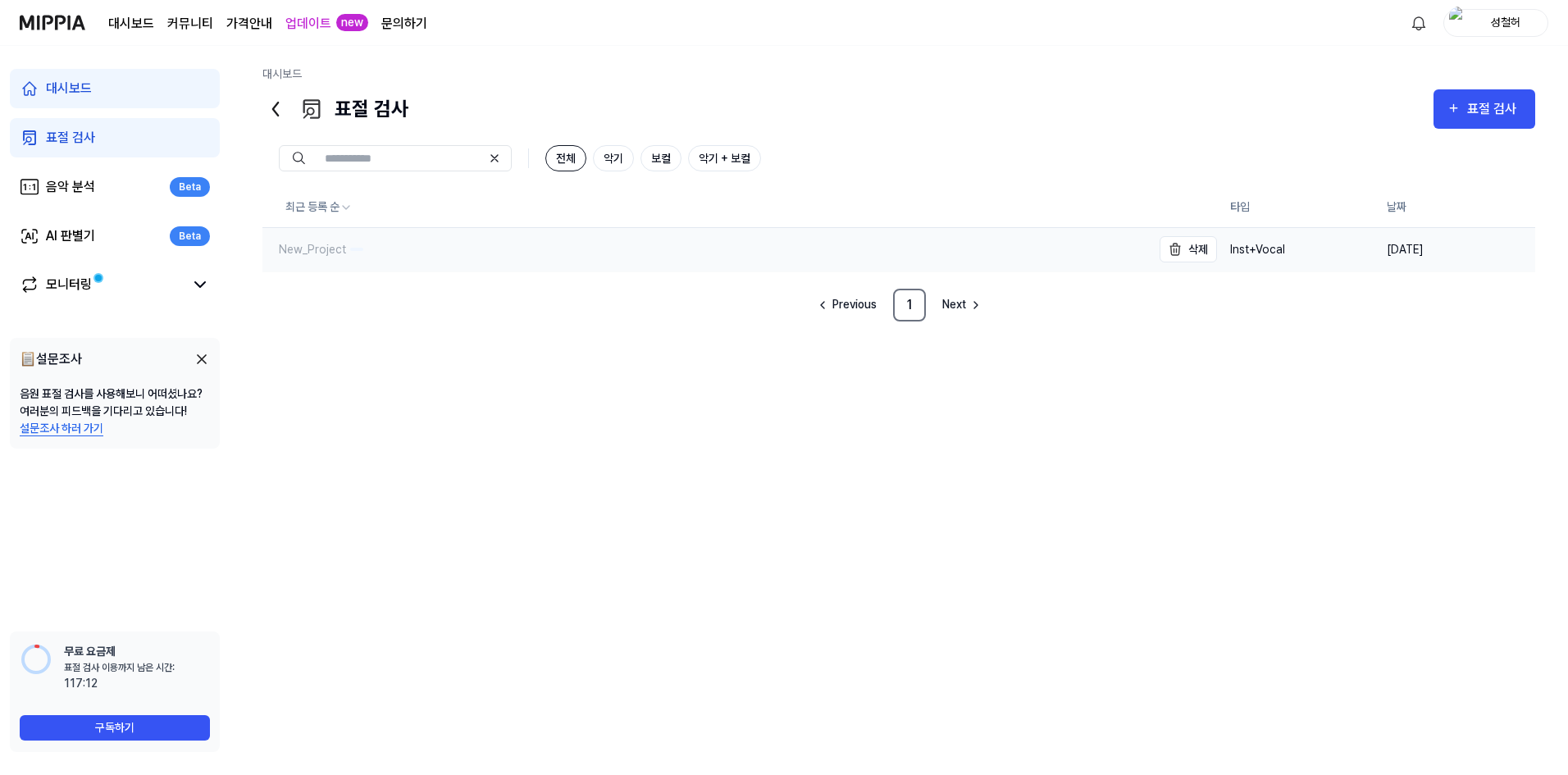 click on "New_Project" at bounding box center [312, 249] 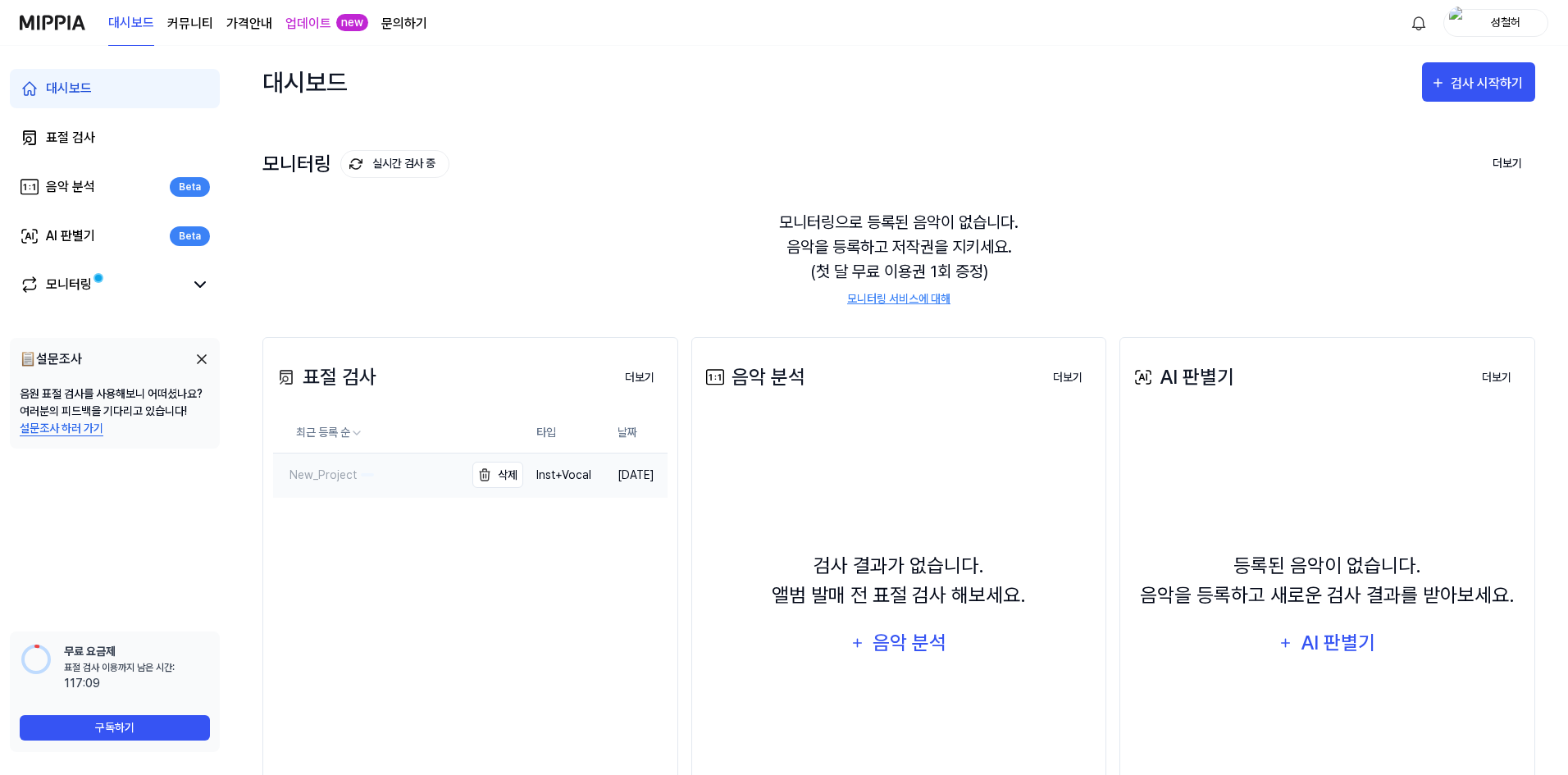 scroll, scrollTop: 112, scrollLeft: 0, axis: vertical 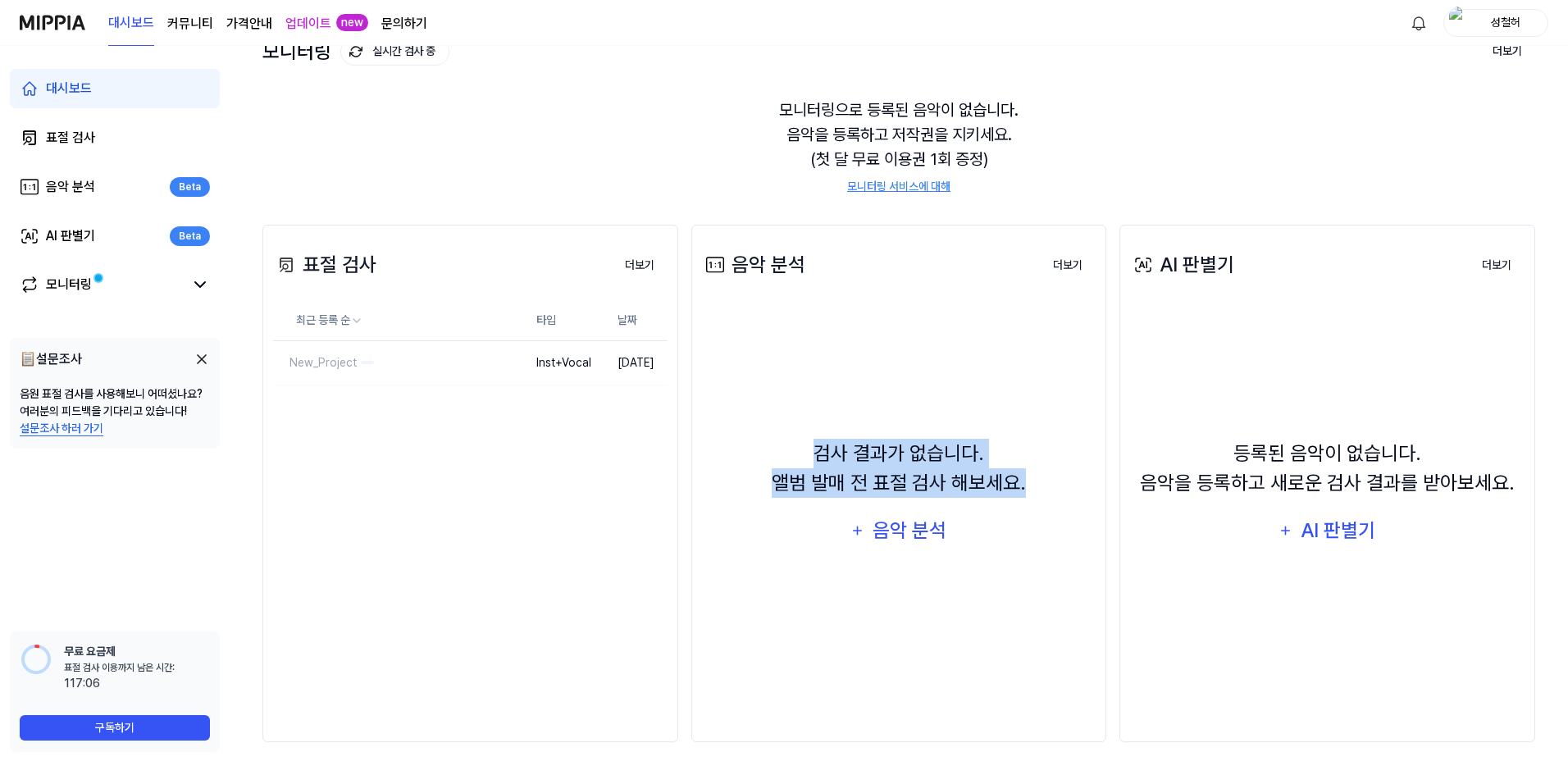 drag, startPoint x: 793, startPoint y: 454, endPoint x: 1037, endPoint y: 487, distance: 246.22145 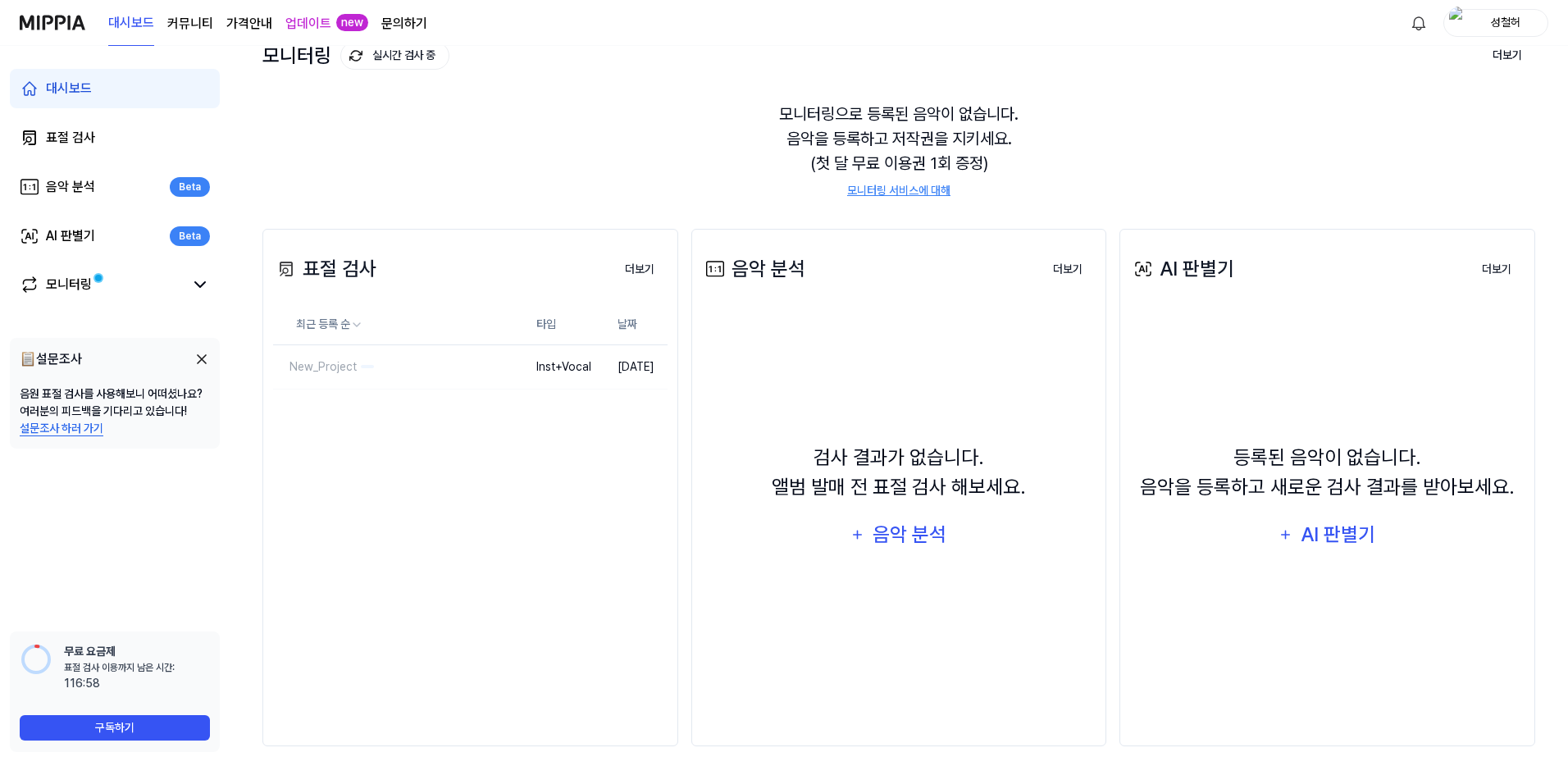 scroll, scrollTop: 112, scrollLeft: 0, axis: vertical 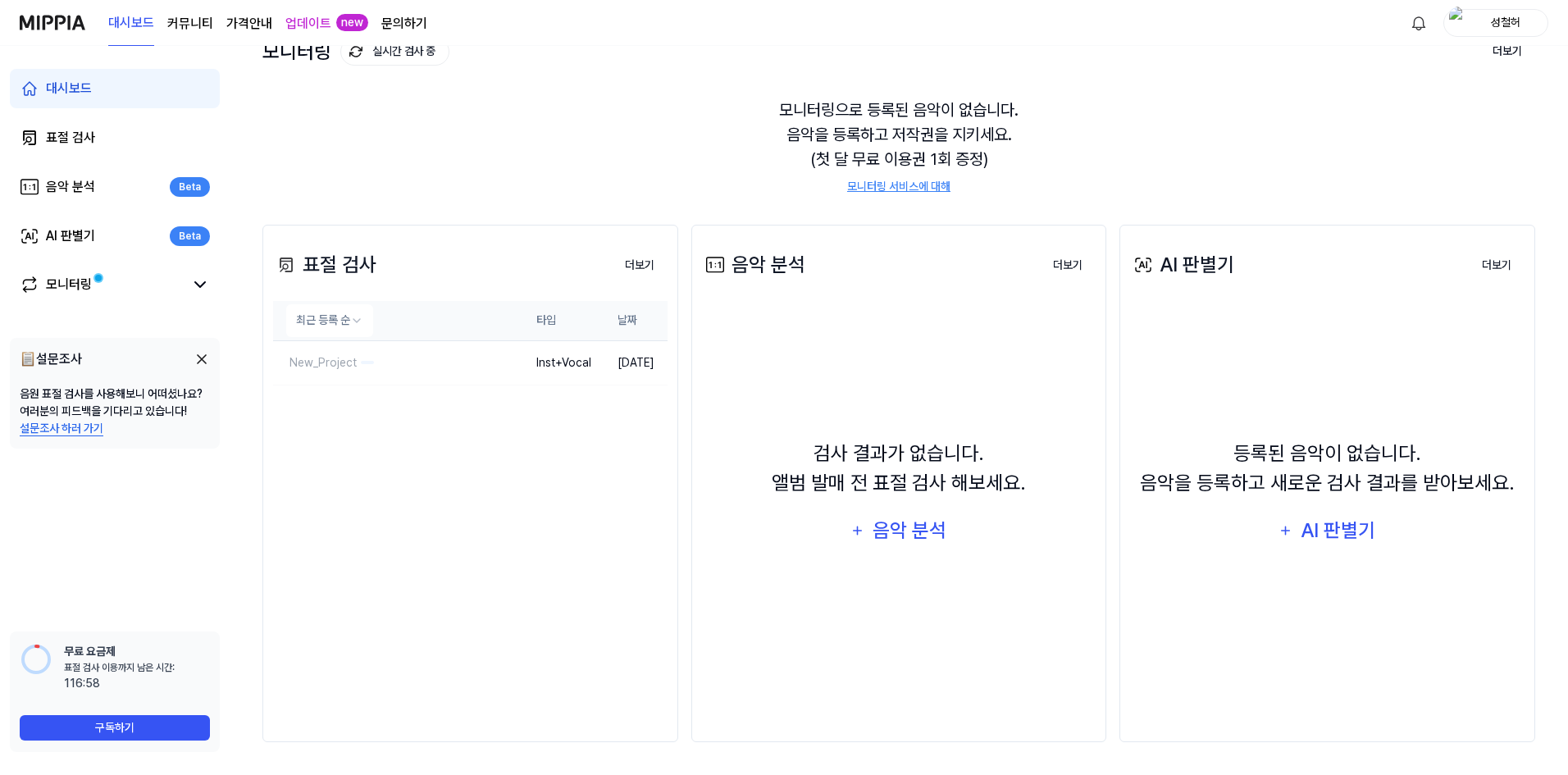 click on "대시보드 커뮤니티 가격안내 업데이트 new 문의하기 성철허 대시보드 표절 검사 음악 분석 Beta AI 판별기 Beta 모니터링 📋  설문조사 음원 표절 검사를 사용해보니 어떠셨나요? 여러분의 피드백을 기다리고 있습니다!  설문조사 하러 가기 무료 요금제 표절 검사 이용까지 남은 시간:  이용 가능 시간:      116:58 구독하기 대시보드 검사 시작하기 모니터링 실시간 검사 중 더보기 모니터링 모니터링으로 등록된 음악이 없습니다.
음악을 등록하고 저작권을 지키세요.
(첫 달 무료 이용권 1회 증정) 모니터링 서비스에 대해 표절 검사 더보기 표절 검사 최근 등록 순 타입 날짜 New_Project 삭제 Inst+Vocal 2025.07.07. 더보기 음악 분석 더보기 음악 분석 검사 결과가 없습니다.
앨범 발매 전 표절 검사 해보세요. 음악 분석 더보기 AI 판별기 더보기 AI 판별기 AI 판별기 더보기" at bounding box center (784, 275) 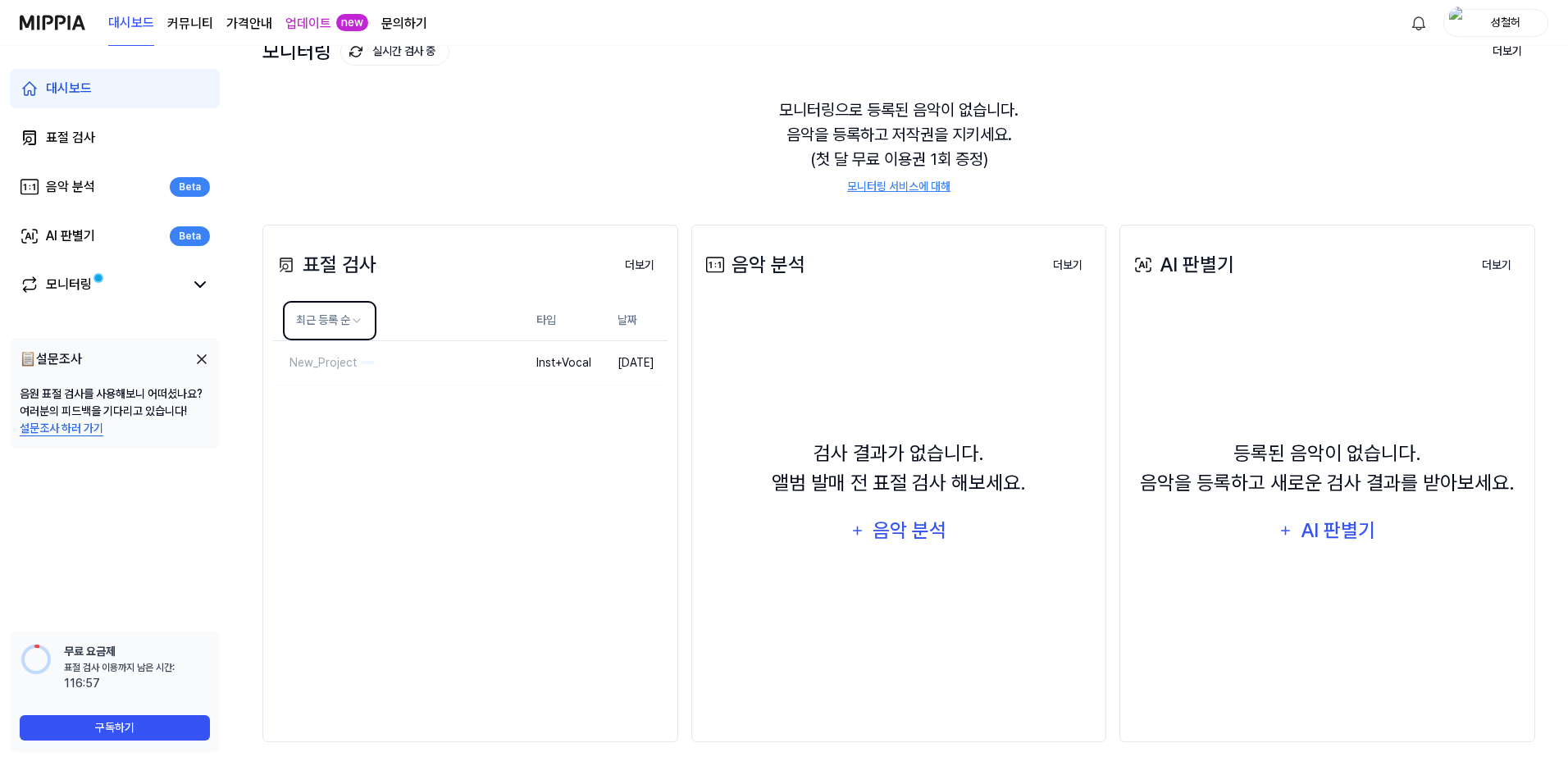 click on "대시보드 커뮤니티 가격안내 업데이트 new 문의하기 성철허 대시보드 표절 검사 음악 분석 Beta AI 판별기 Beta 모니터링 📋  설문조사 음원 표절 검사를 사용해보니 어떠셨나요? 여러분의 피드백을 기다리고 있습니다!  설문조사 하러 가기 무료 요금제 표절 검사 이용까지 남은 시간:  이용 가능 시간:      116:57 구독하기 대시보드 검사 시작하기 모니터링 실시간 검사 중 더보기 모니터링 모니터링으로 등록된 음악이 없습니다.
음악을 등록하고 저작권을 지키세요.
(첫 달 무료 이용권 1회 증정) 모니터링 서비스에 대해 표절 검사 더보기 표절 검사 최근 등록 순 타입 날짜 New_Project 삭제 Inst+Vocal 2025.07.07. 더보기 음악 분석 더보기 음악 분석 검사 결과가 없습니다.
앨범 발매 전 표절 검사 해보세요. 음악 분석 더보기 AI 판별기 더보기 AI 판별기 AI 판별기 더보기" at bounding box center (784, 275) 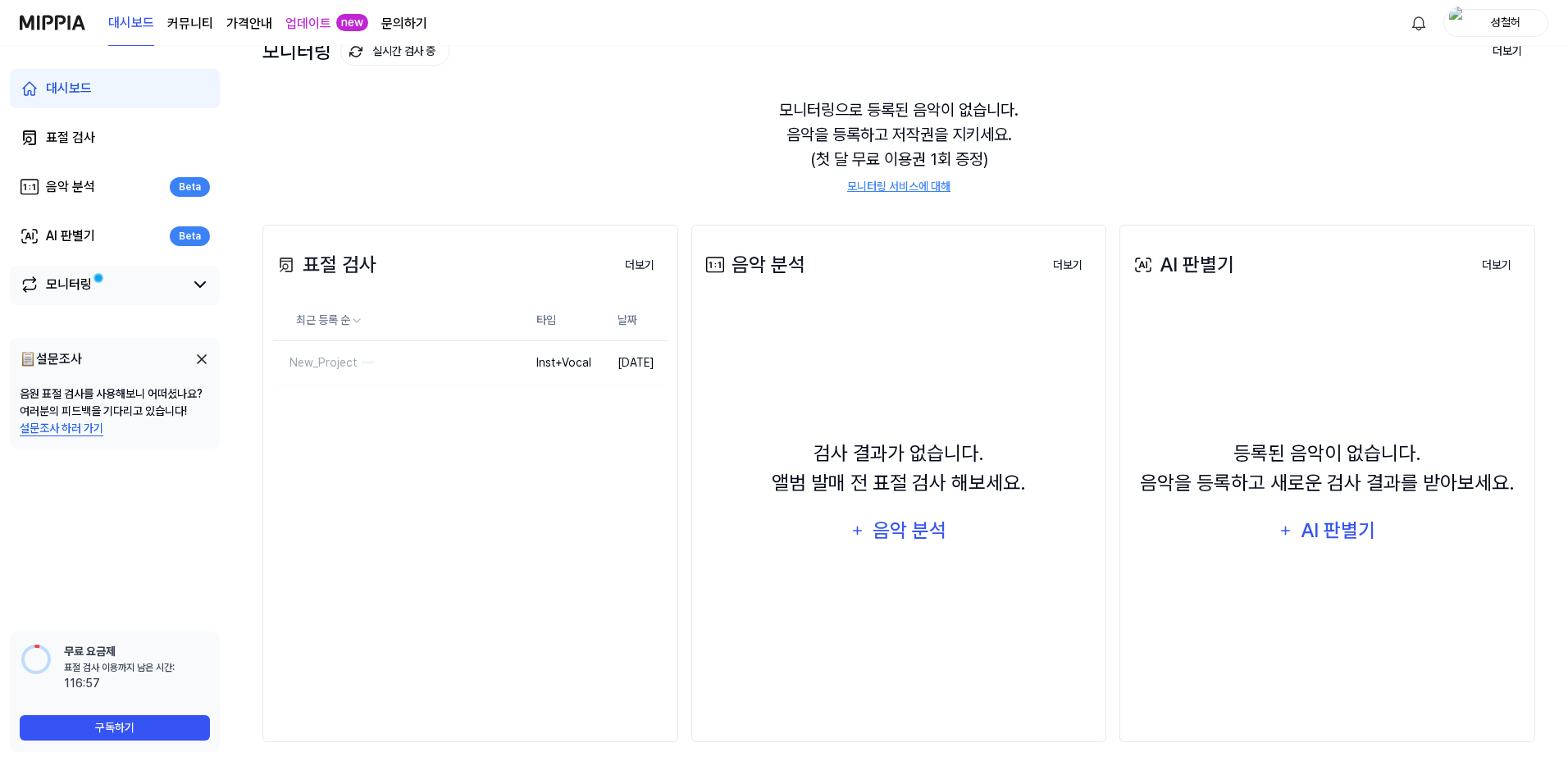 click on "모니터링" at bounding box center (102, 285) 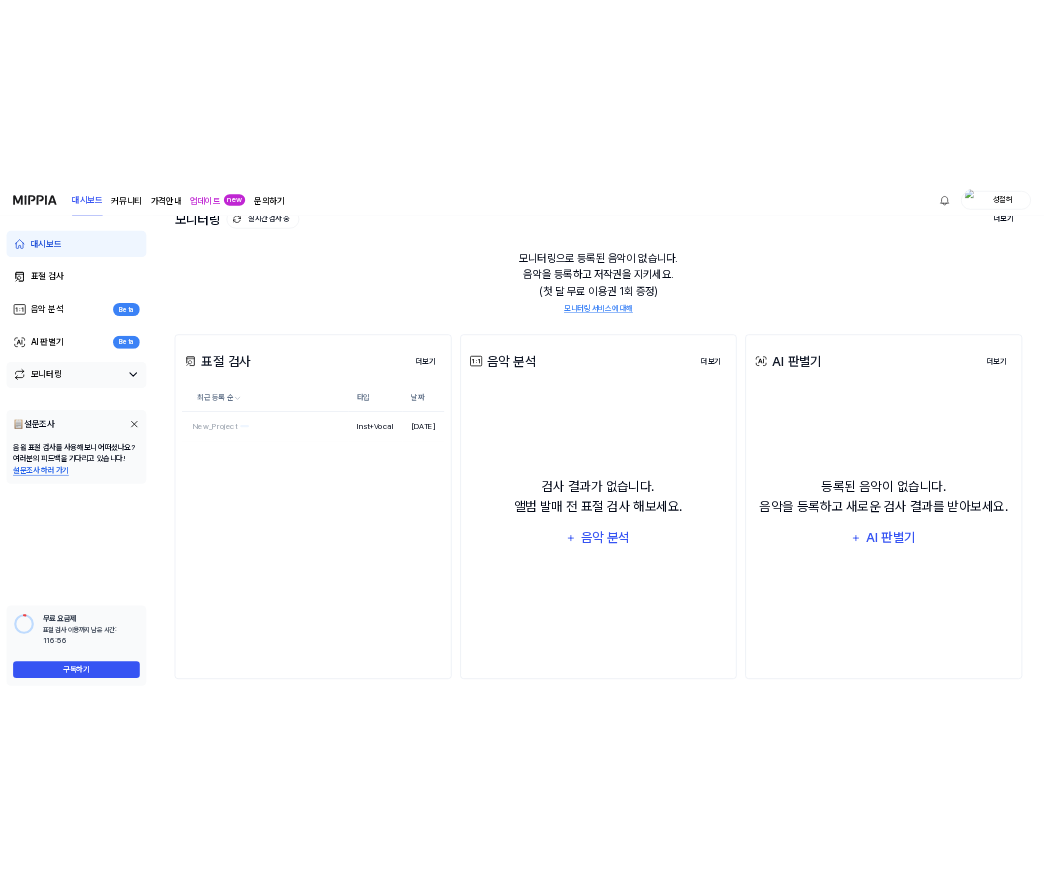 scroll, scrollTop: 0, scrollLeft: 0, axis: both 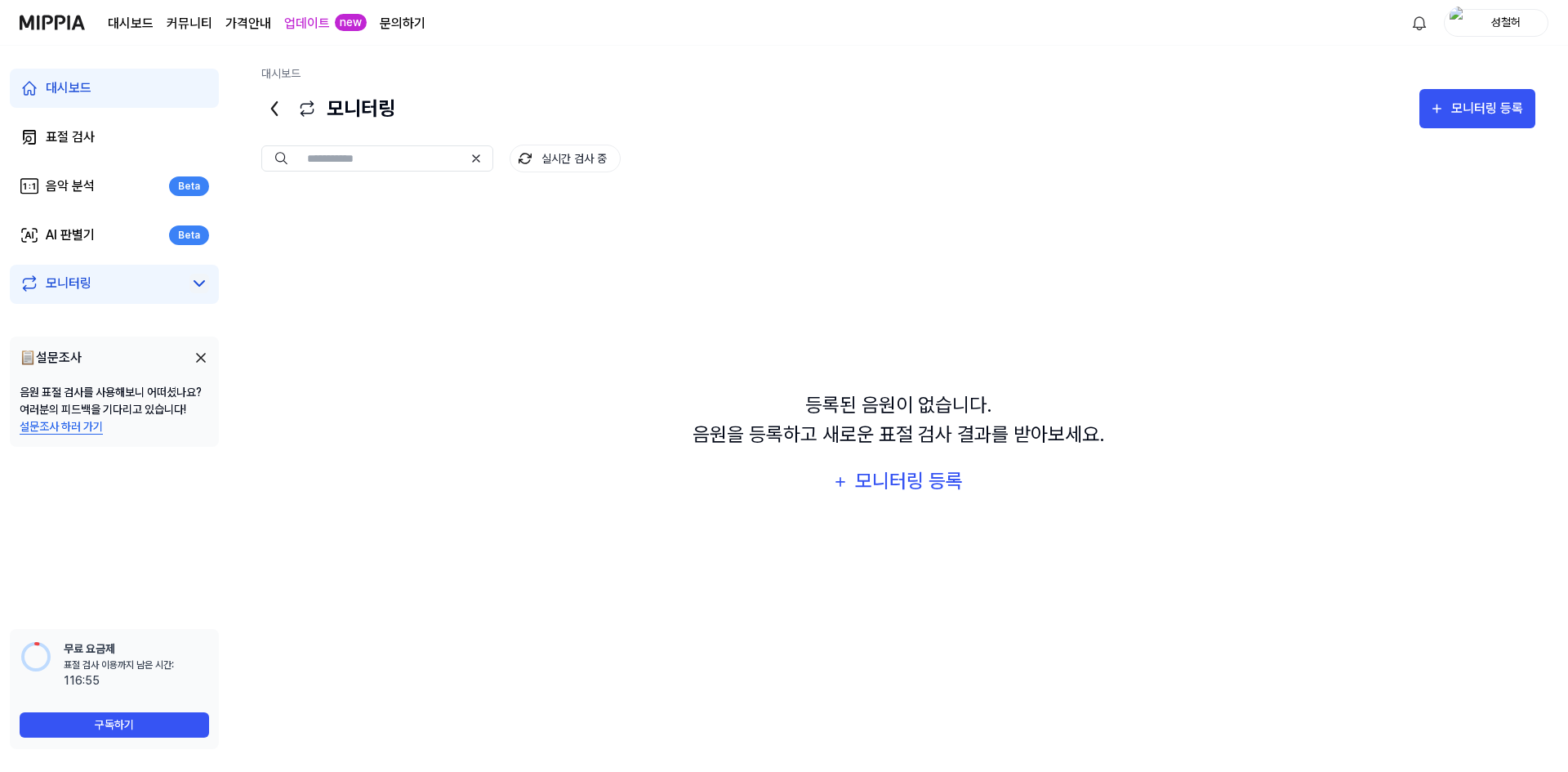 click 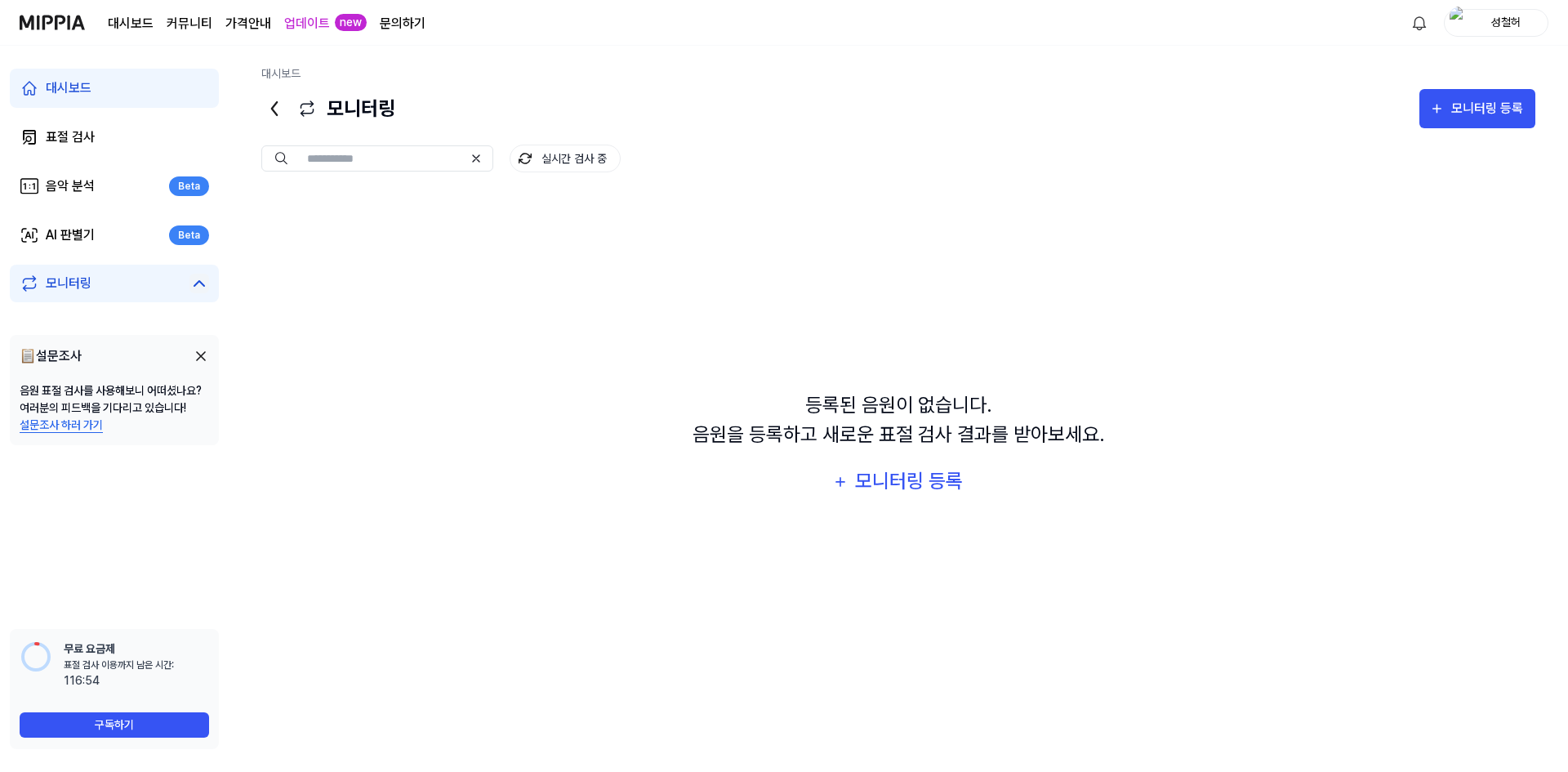 click 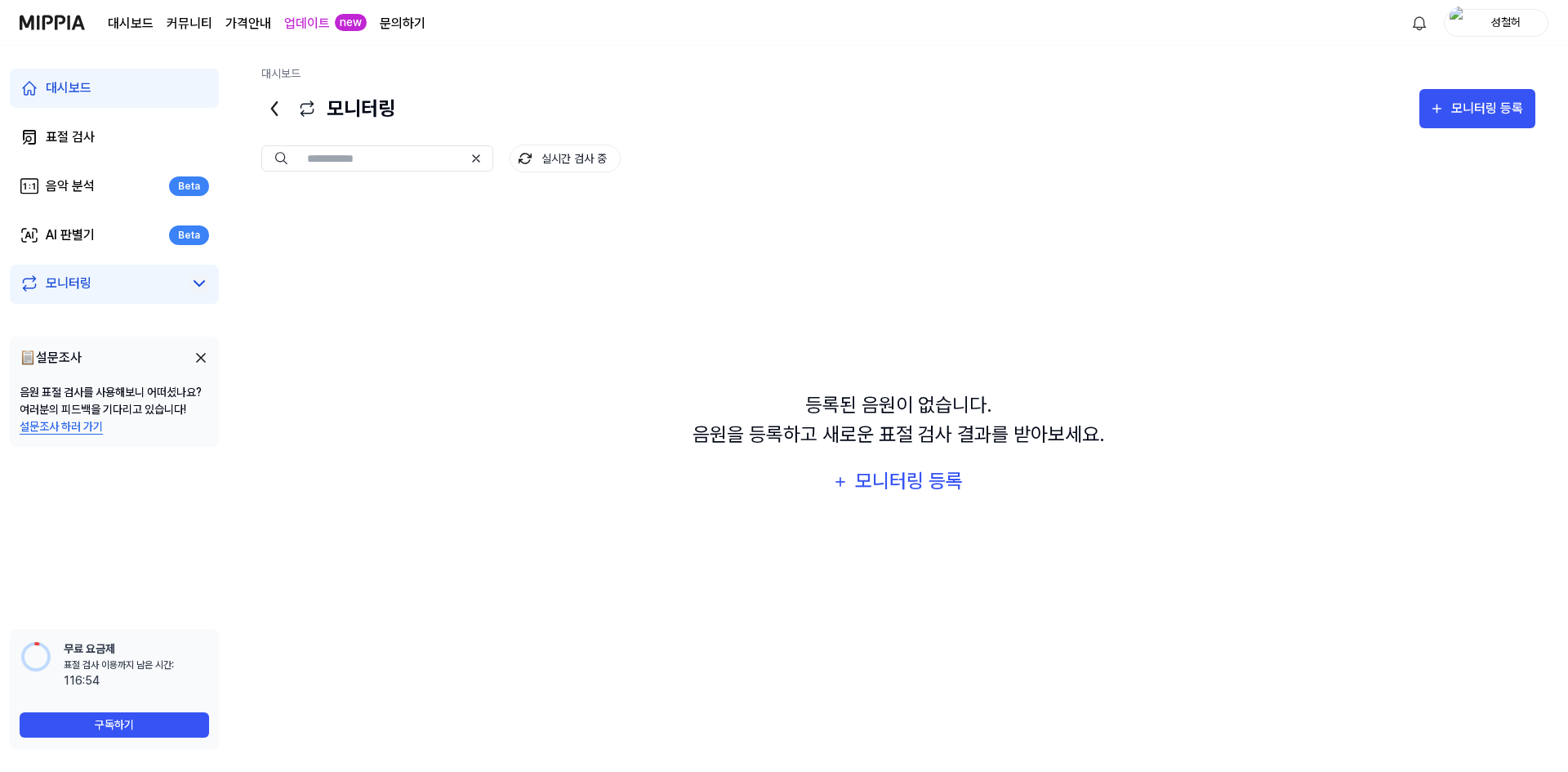 click 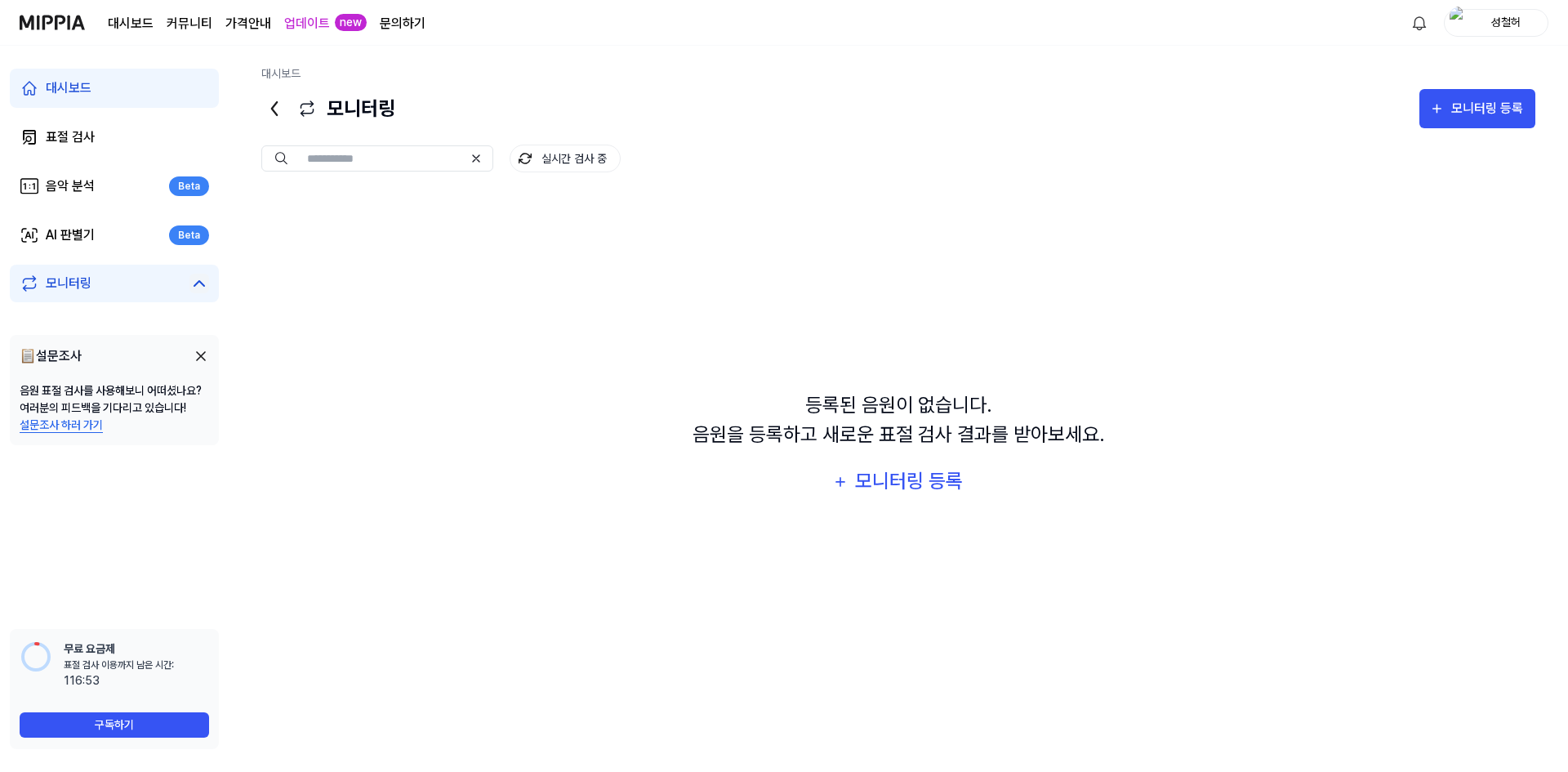 click at bounding box center [201, 356] 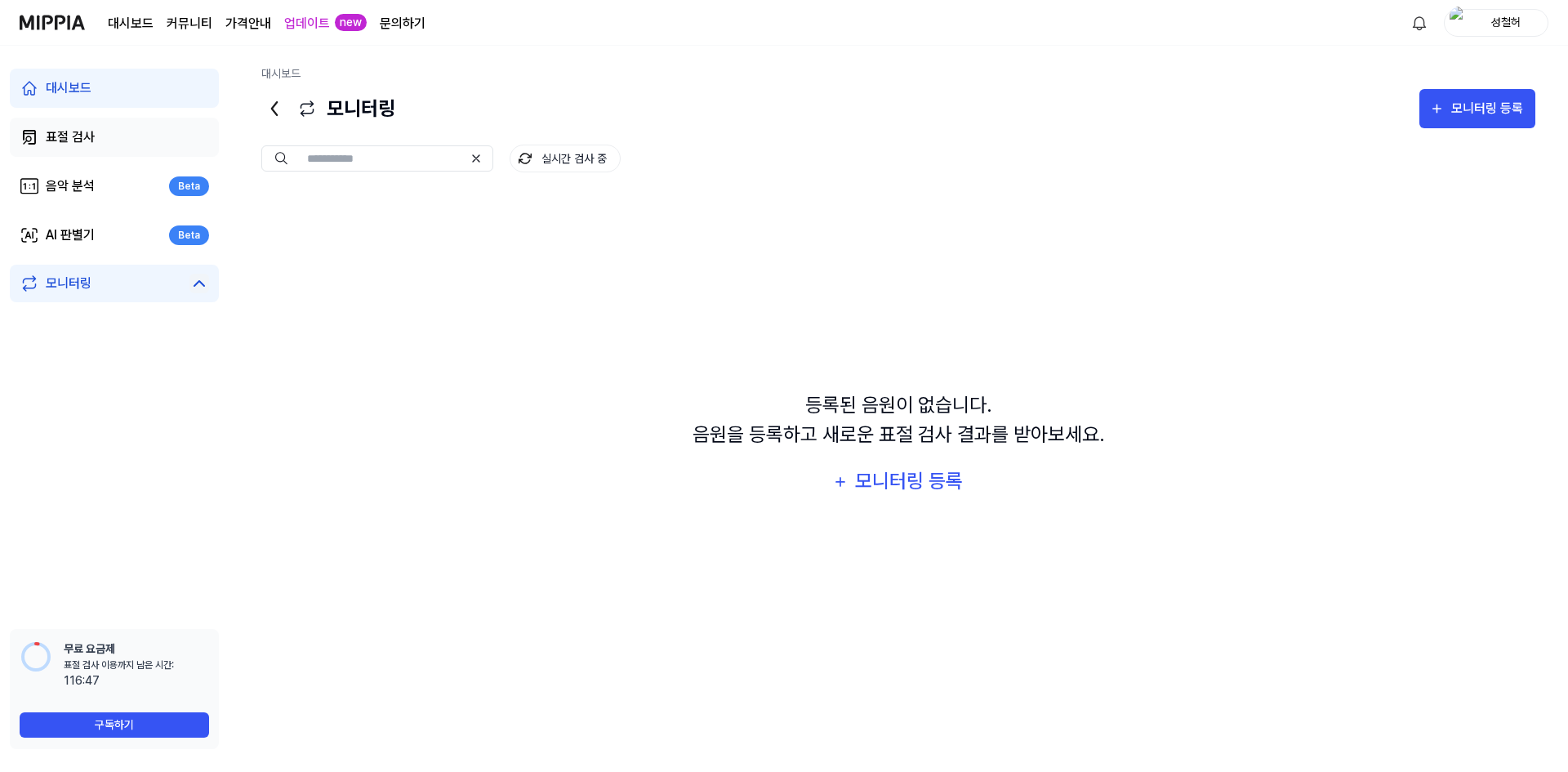 click on "표절 검사" at bounding box center [114, 137] 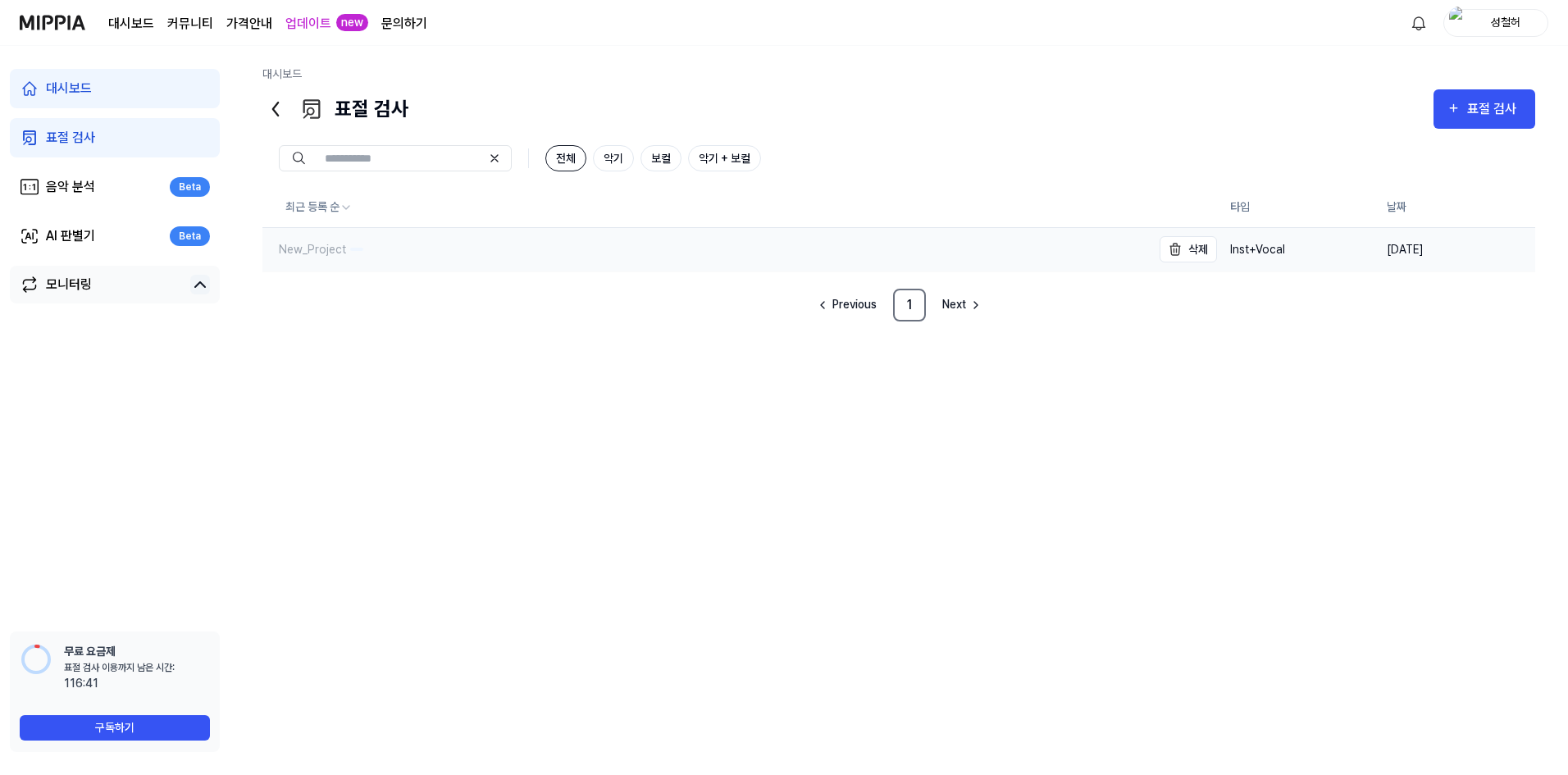 click on "New_Project" at bounding box center (304, 249) 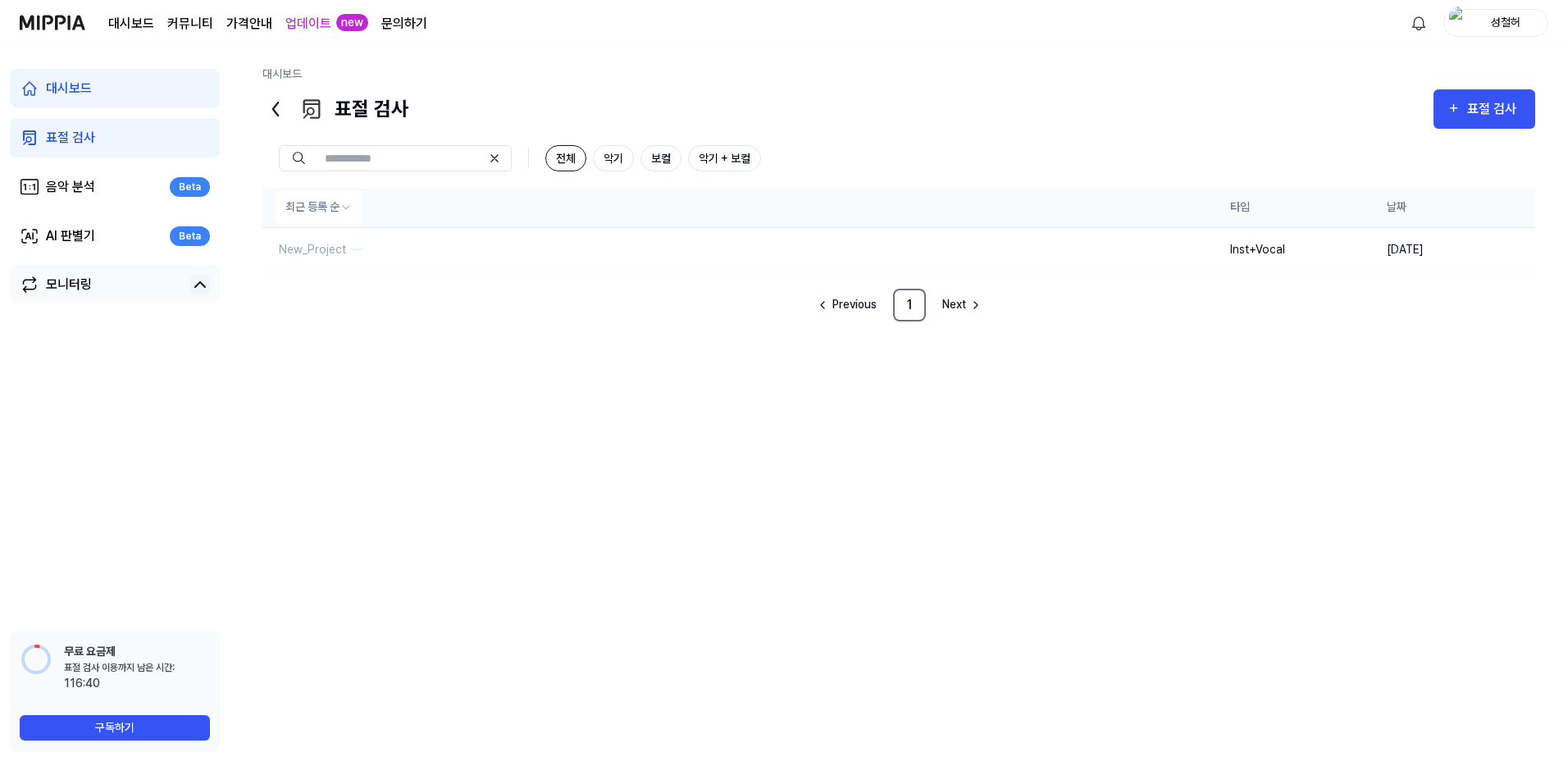 click on "대시보드 커뮤니티 가격안내 업데이트 new 문의하기 성철허 대시보드 표절 검사 음악 분석 Beta AI 판별기 Beta 모니터링 무료 요금제 표절 검사 이용까지 남은 시간:  이용 가능 시간:      116:40 구독하기 대시보드 표절 검사 표절 검사 표절 검사 음악 분석 AI 판별기 전체 악기 보컬 악기 + 보컬 최근 등록 순 타입 날짜 New_Project 삭제 Inst+Vocal 2025.07.07. Previous 1 Next" at bounding box center [784, 387] 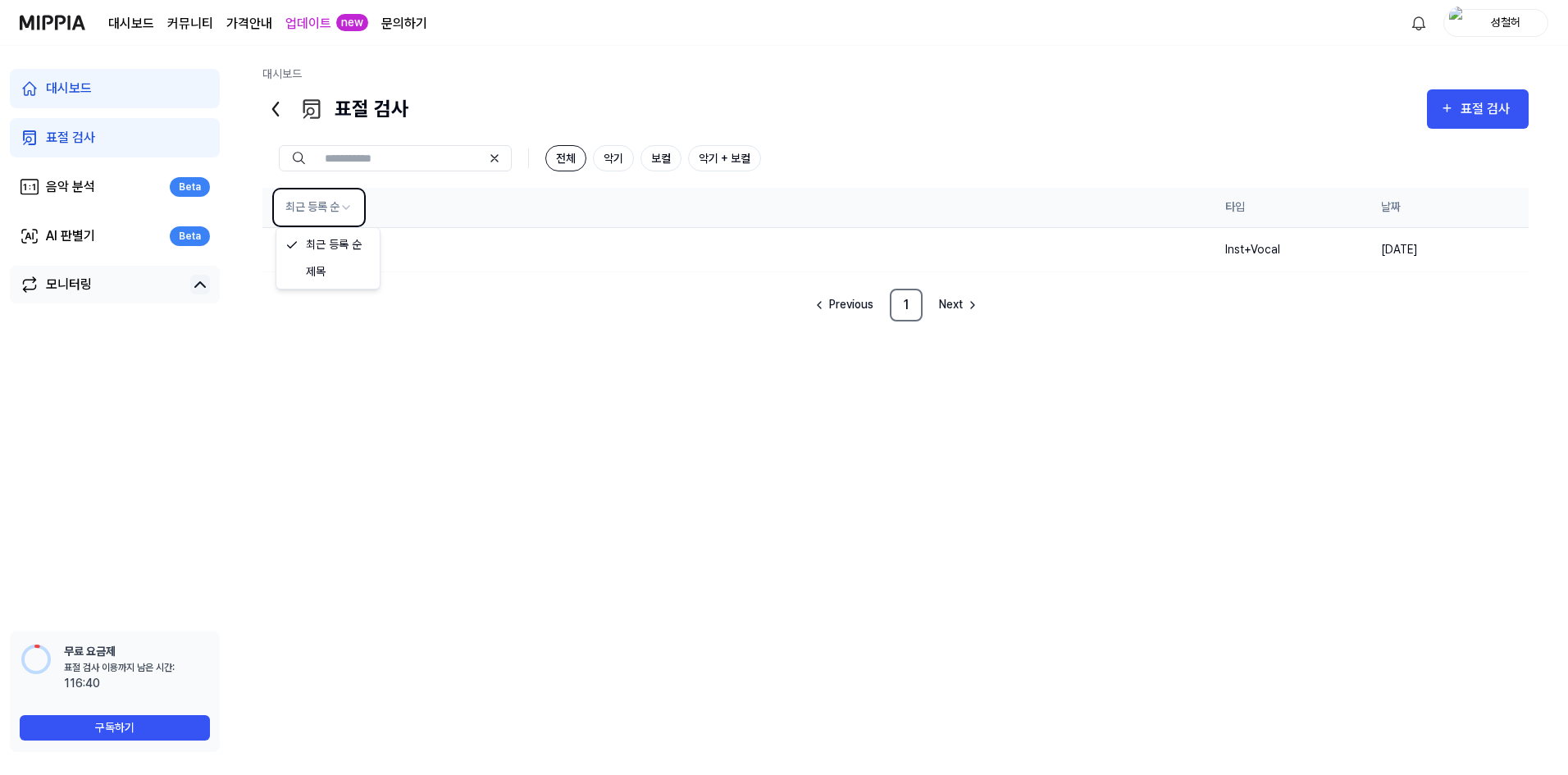 click on "대시보드 커뮤니티 가격안내 업데이트 new 문의하기 성철허 대시보드 표절 검사 음악 분석 Beta AI 판별기 Beta 모니터링 무료 요금제 표절 검사 이용까지 남은 시간:  이용 가능 시간:      116:40 구독하기 대시보드 표절 검사 표절 검사 표절 검사 음악 분석 AI 판별기 전체 악기 보컬 악기 + 보컬 최근 등록 순 타입 날짜 New_Project 삭제 Inst+Vocal 2025.07.07. Previous 1 Next 최근 등록 순 제목" at bounding box center [784, 387] 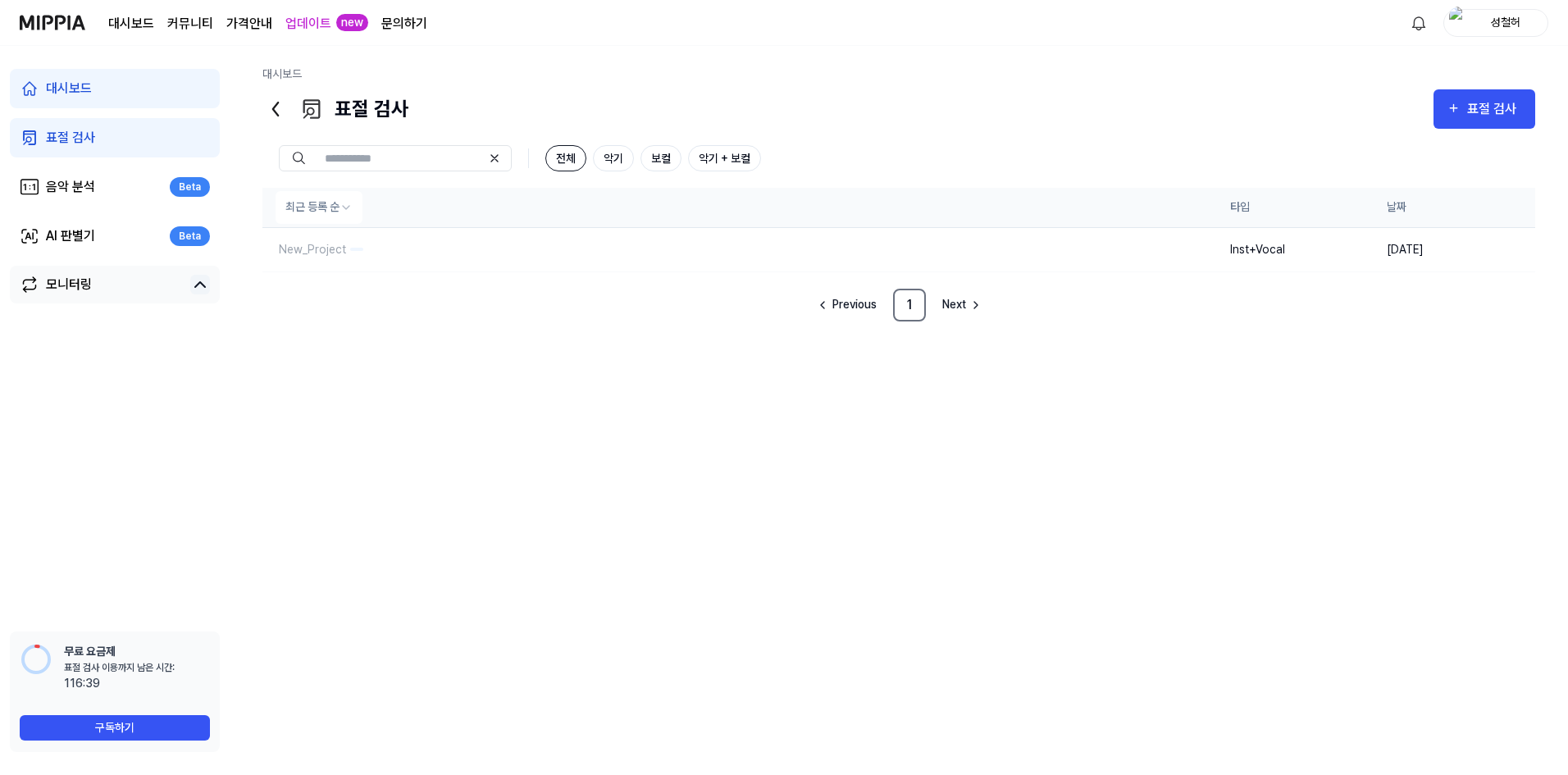 click on "대시보드 커뮤니티 가격안내 업데이트 new 문의하기 성철허 대시보드 표절 검사 음악 분석 Beta AI 판별기 Beta 모니터링 무료 요금제 표절 검사 이용까지 남은 시간:  이용 가능 시간:      116:39 구독하기 대시보드 표절 검사 표절 검사 표절 검사 음악 분석 AI 판별기 전체 악기 보컬 악기 + 보컬 최근 등록 순 타입 날짜 New_Project 삭제 Inst+Vocal 2025.07.07. Previous 1 Next" at bounding box center [784, 387] 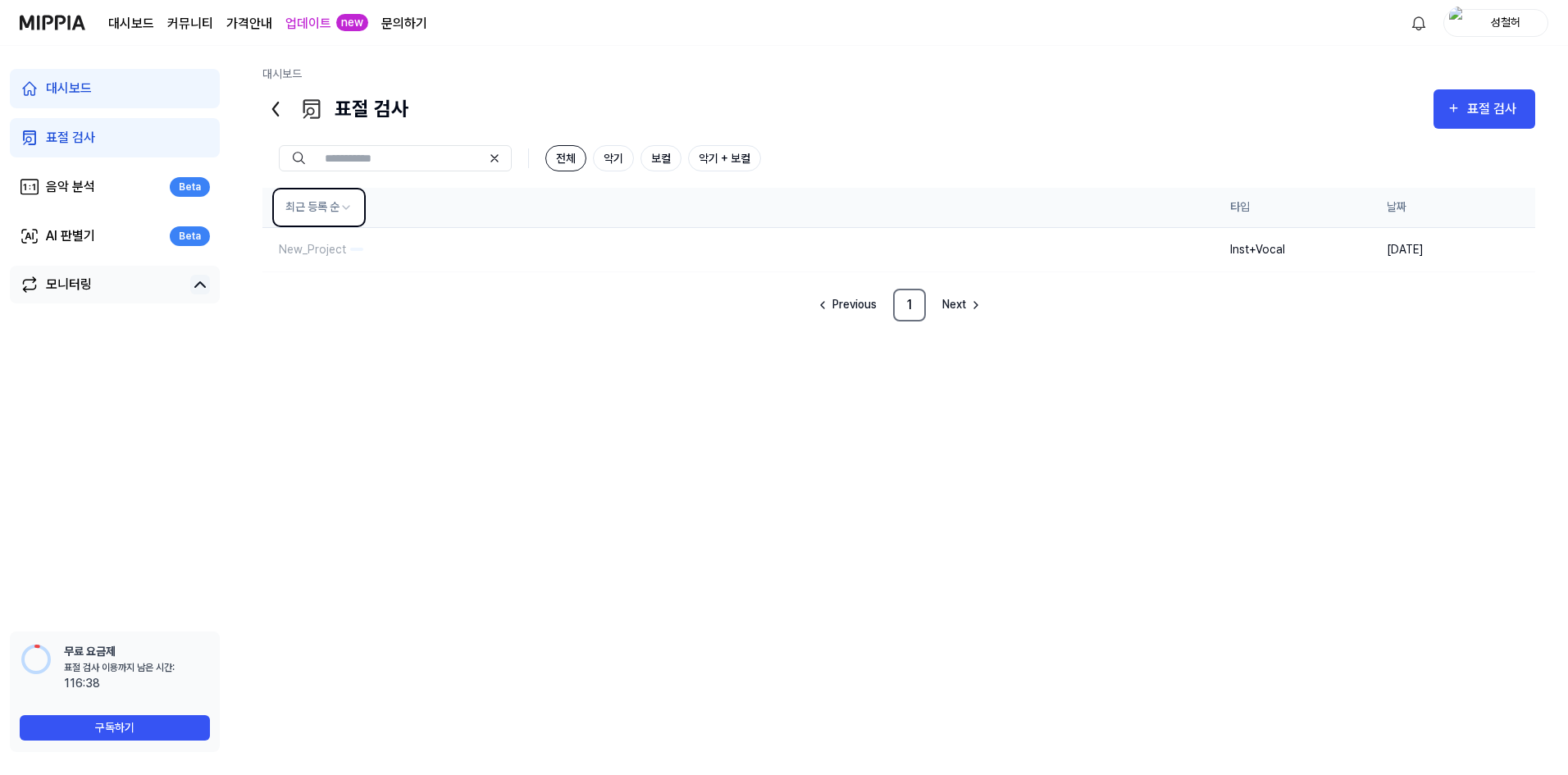 click on "대시보드 커뮤니티 가격안내 업데이트 new 문의하기 성철허 대시보드 표절 검사 음악 분석 Beta AI 판별기 Beta 모니터링 무료 요금제 표절 검사 이용까지 남은 시간:  이용 가능 시간:      116:38 구독하기 대시보드 표절 검사 표절 검사 표절 검사 음악 분석 AI 판별기 전체 악기 보컬 악기 + 보컬 최근 등록 순 타입 날짜 New_Project 삭제 Inst+Vocal 2025.07.07. Previous 1 Next" at bounding box center (784, 387) 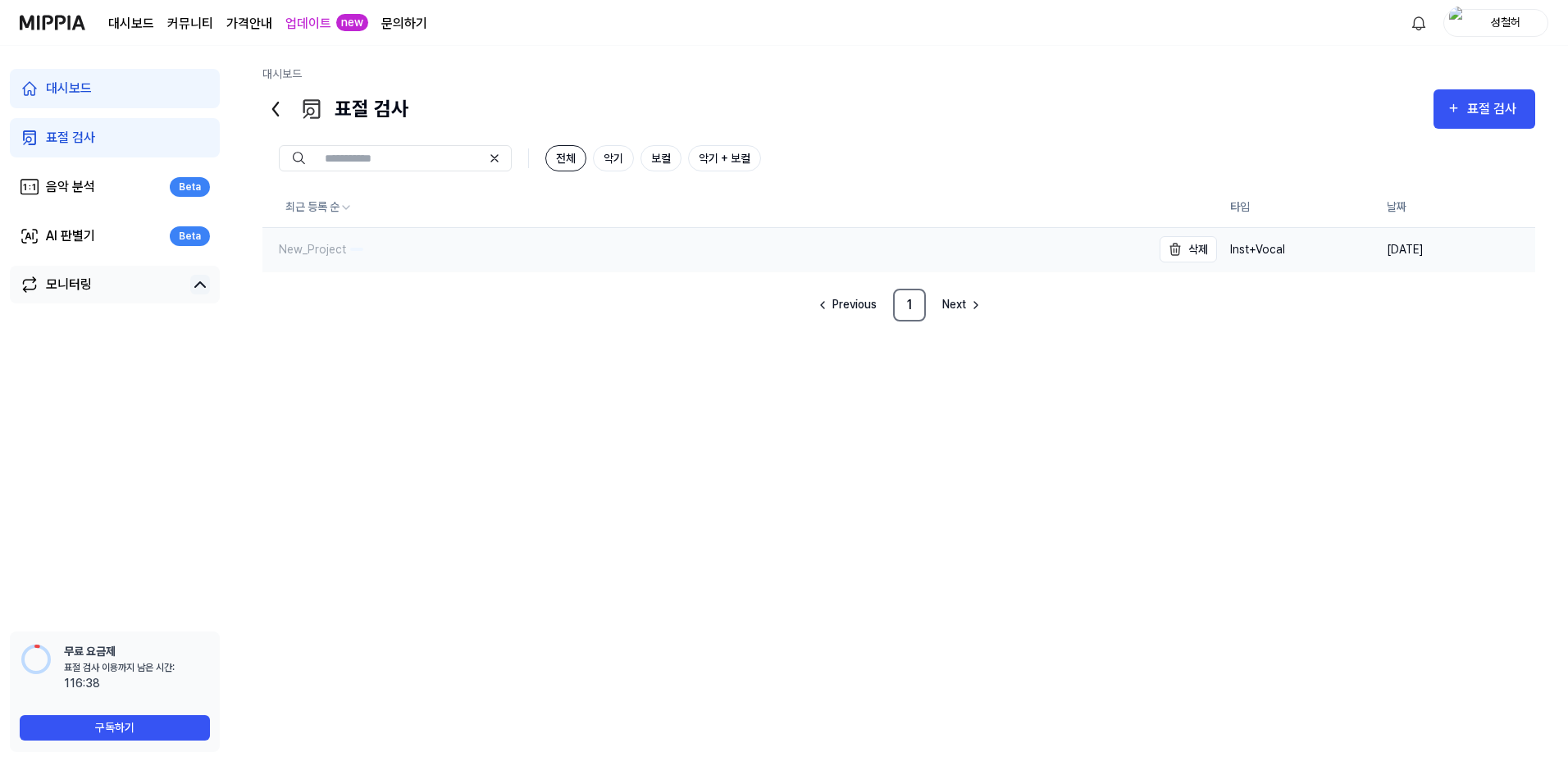 click on "New_Project" at bounding box center (304, 249) 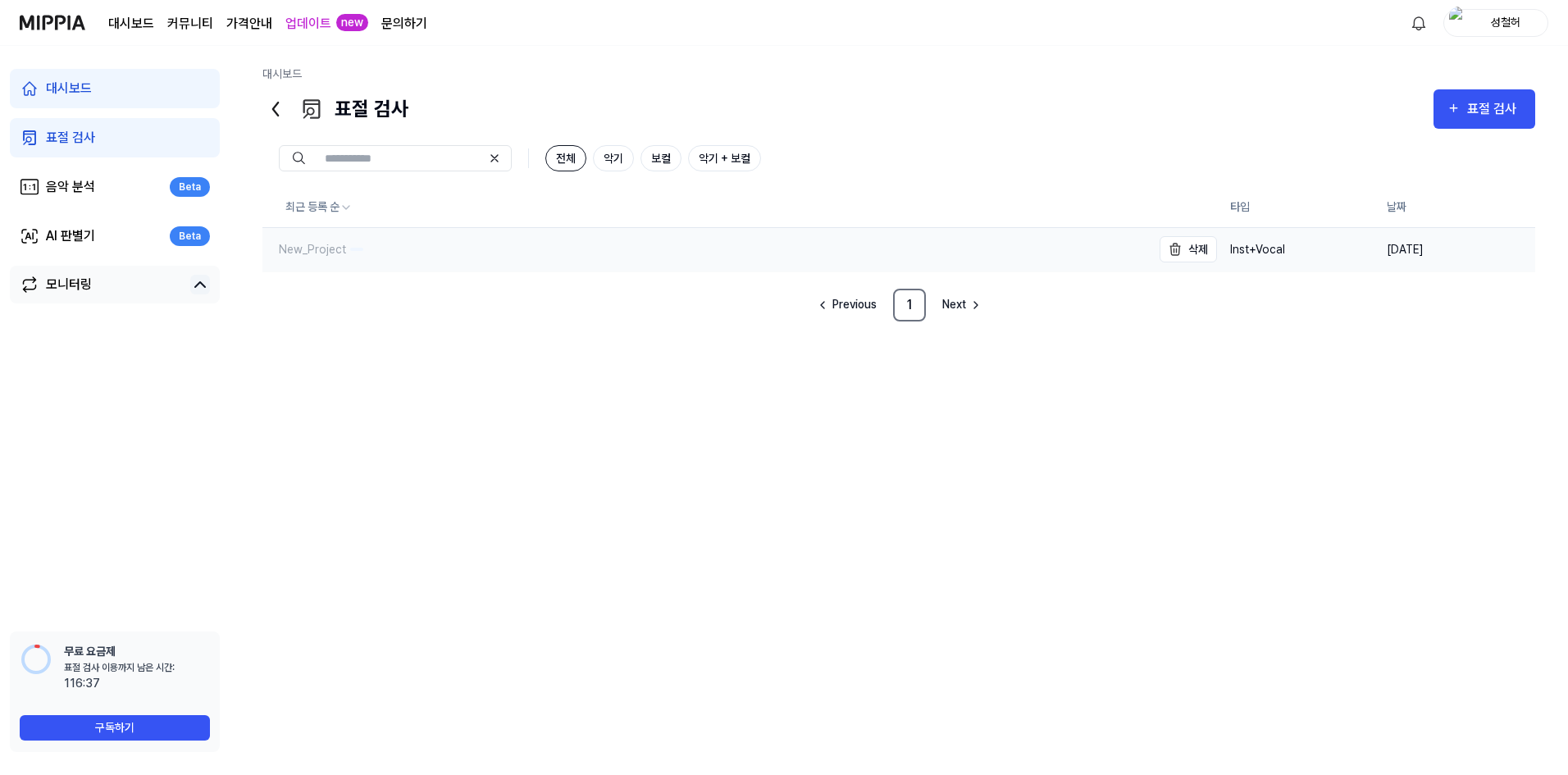 click on "New_Project" at bounding box center (304, 249) 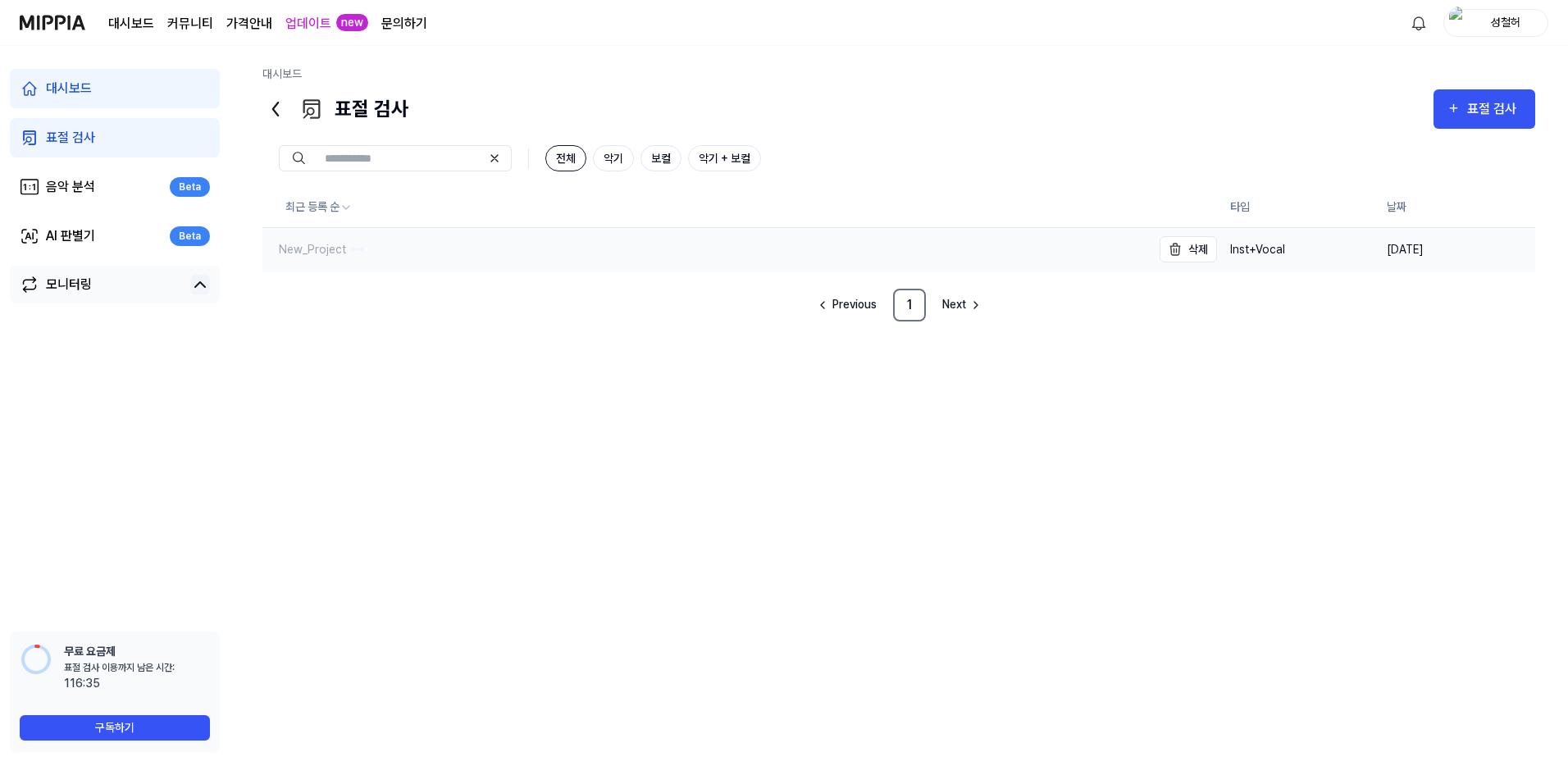 drag, startPoint x: 330, startPoint y: 248, endPoint x: 302, endPoint y: 248, distance: 28 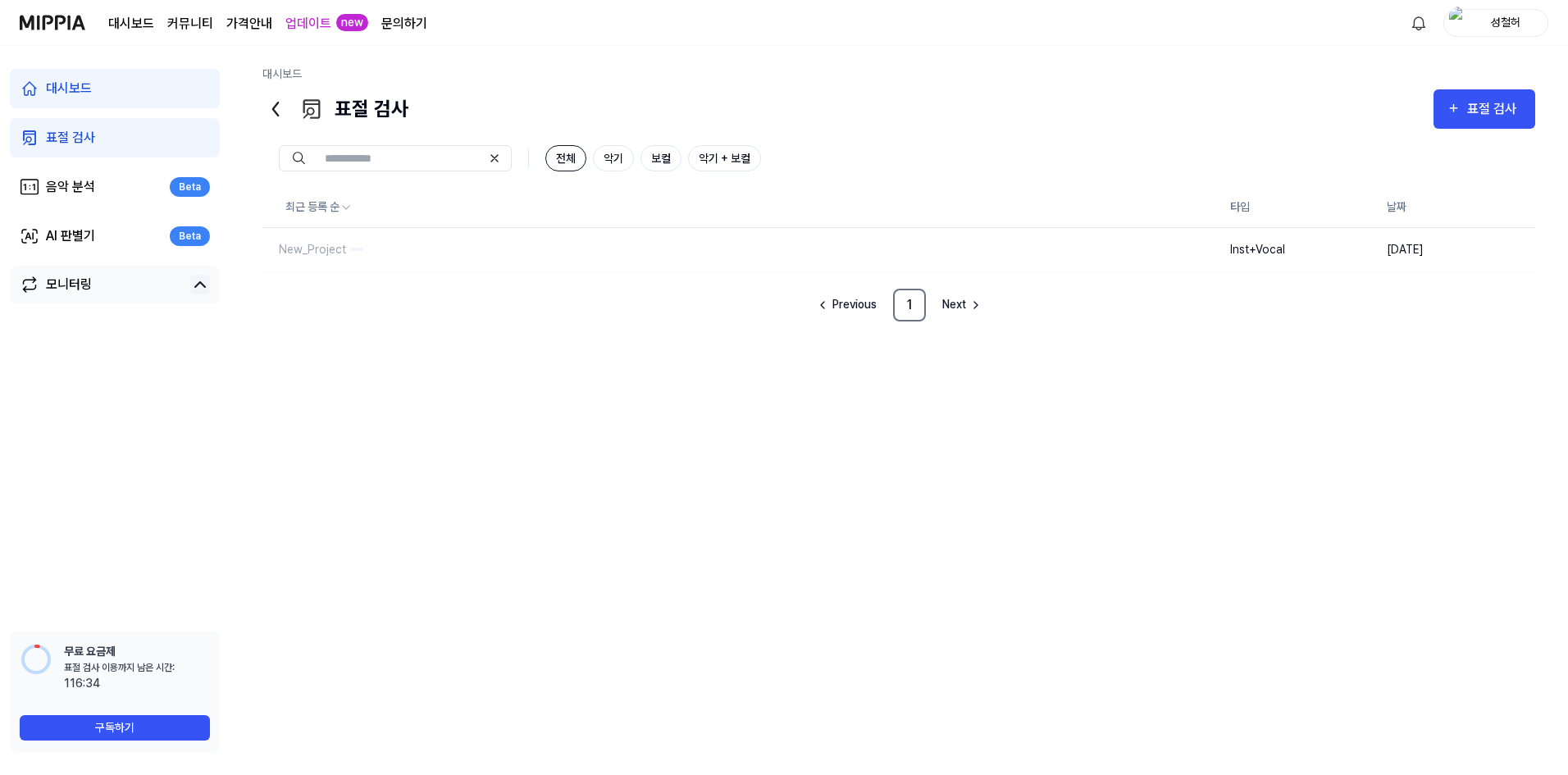 click on "표절 검사" at bounding box center [115, 138] 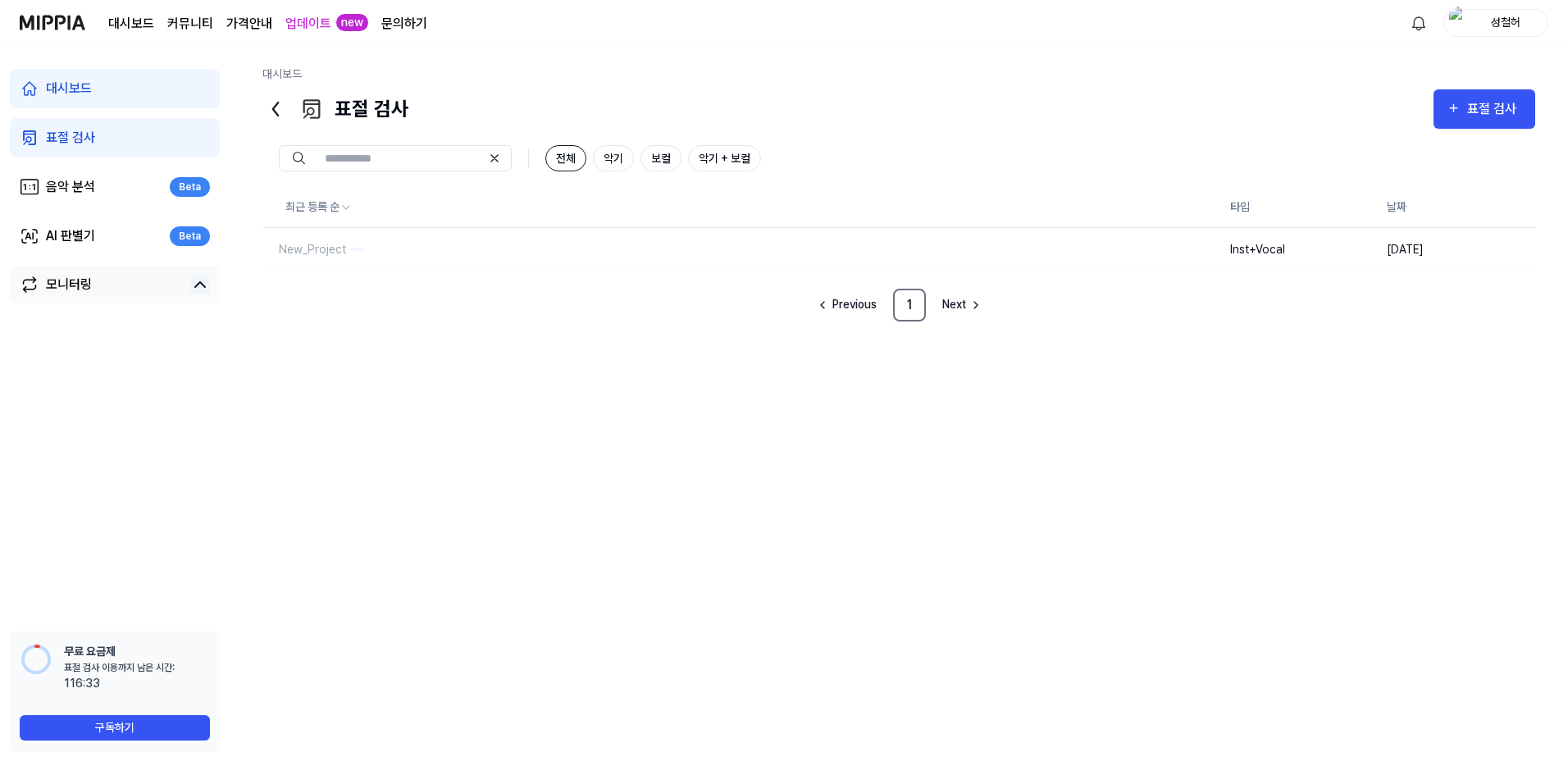 click on "대시보드 표절 검사 음악 분석 Beta AI 판별기 Beta 모니터링" at bounding box center (115, 186) 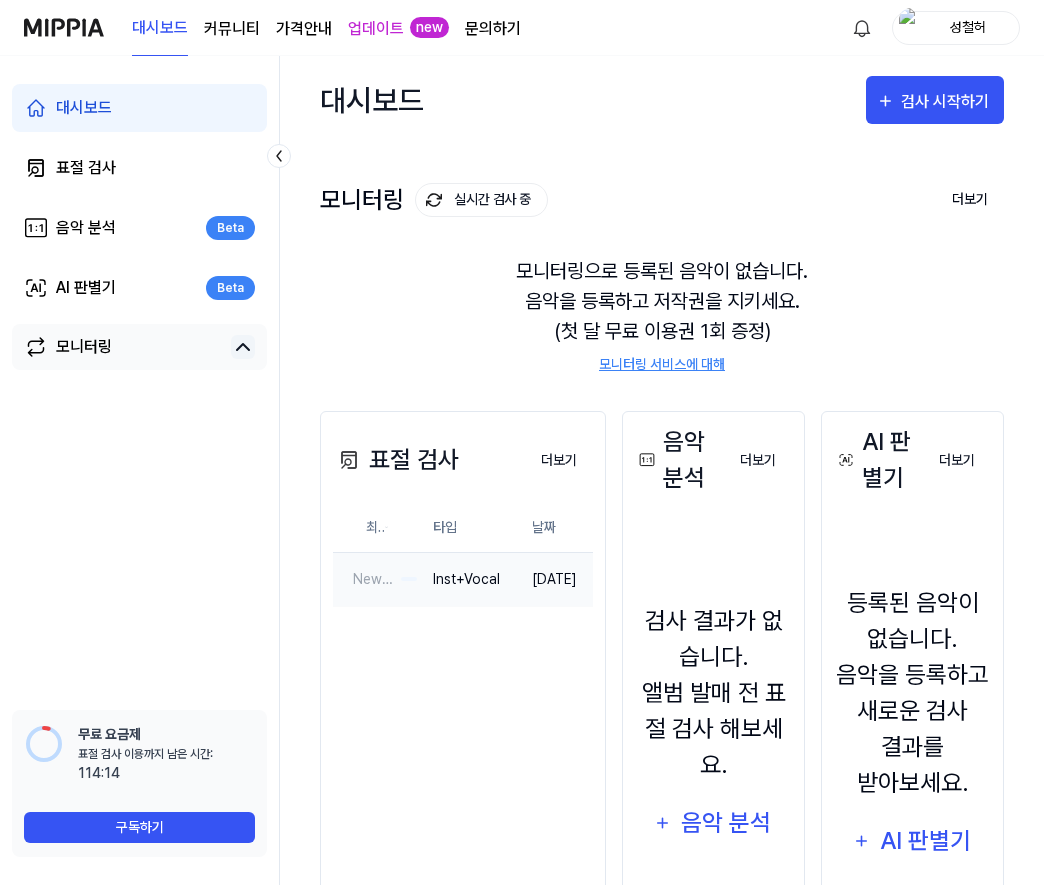 click on "Inst+Vocal" at bounding box center [466, 579] 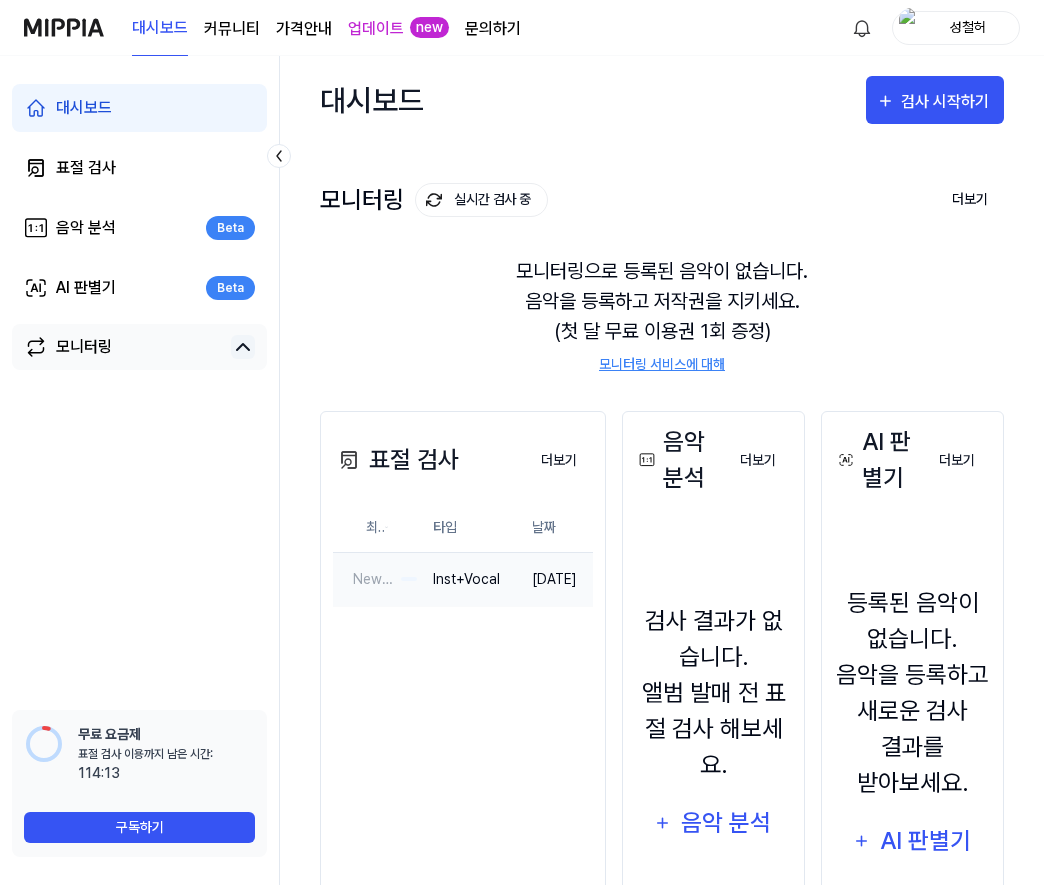 click on "Inst+Vocal" at bounding box center (466, 579) 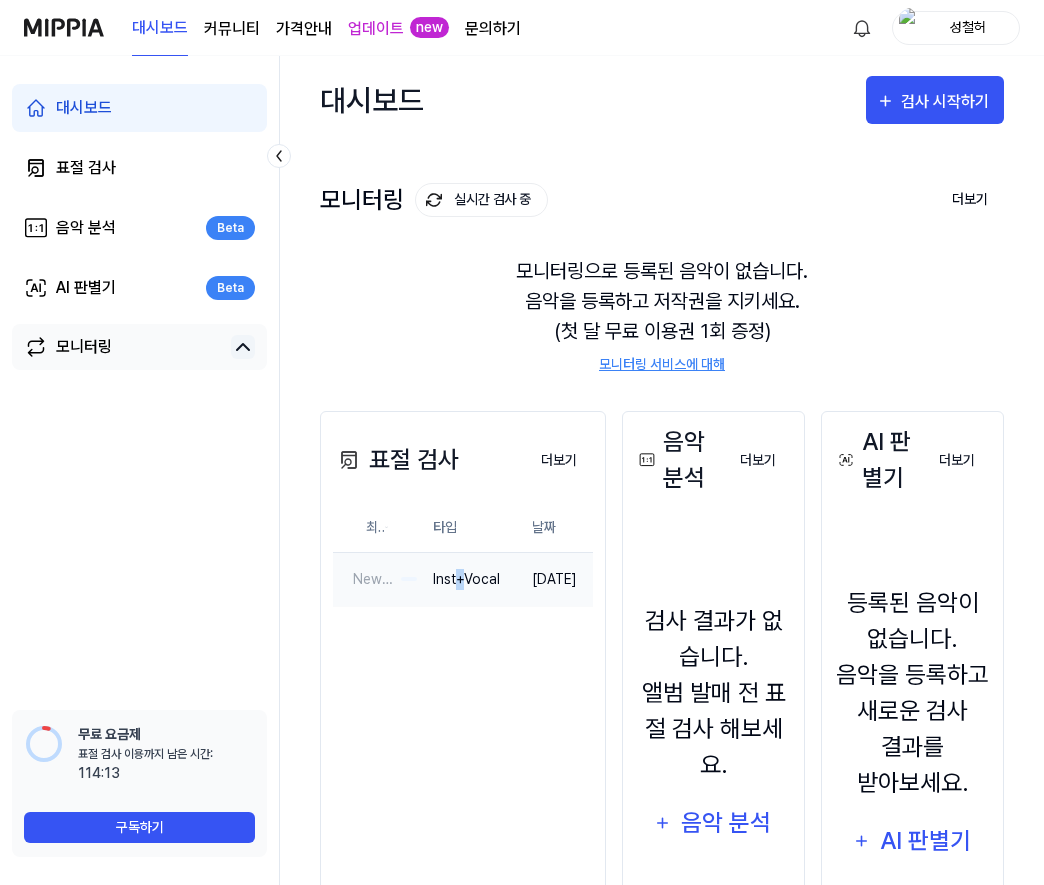 click on "Inst+Vocal" at bounding box center [466, 579] 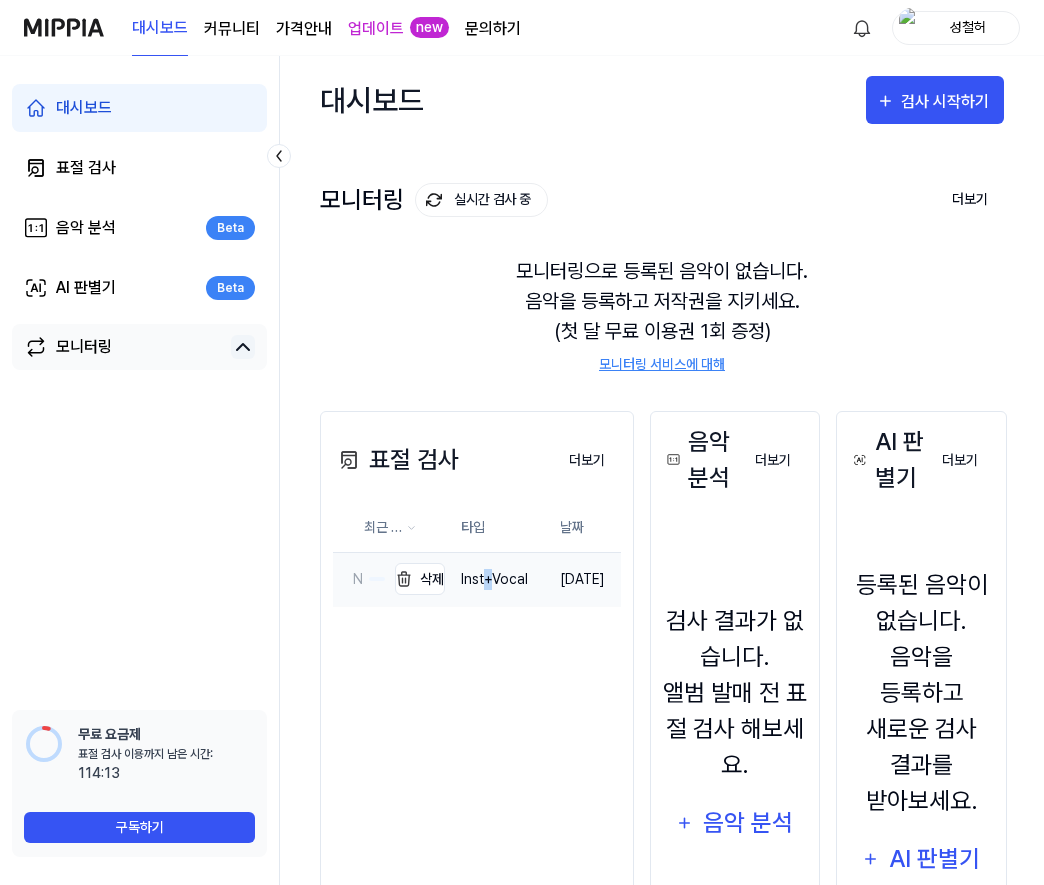 click on "New_Project" at bounding box center [348, 579] 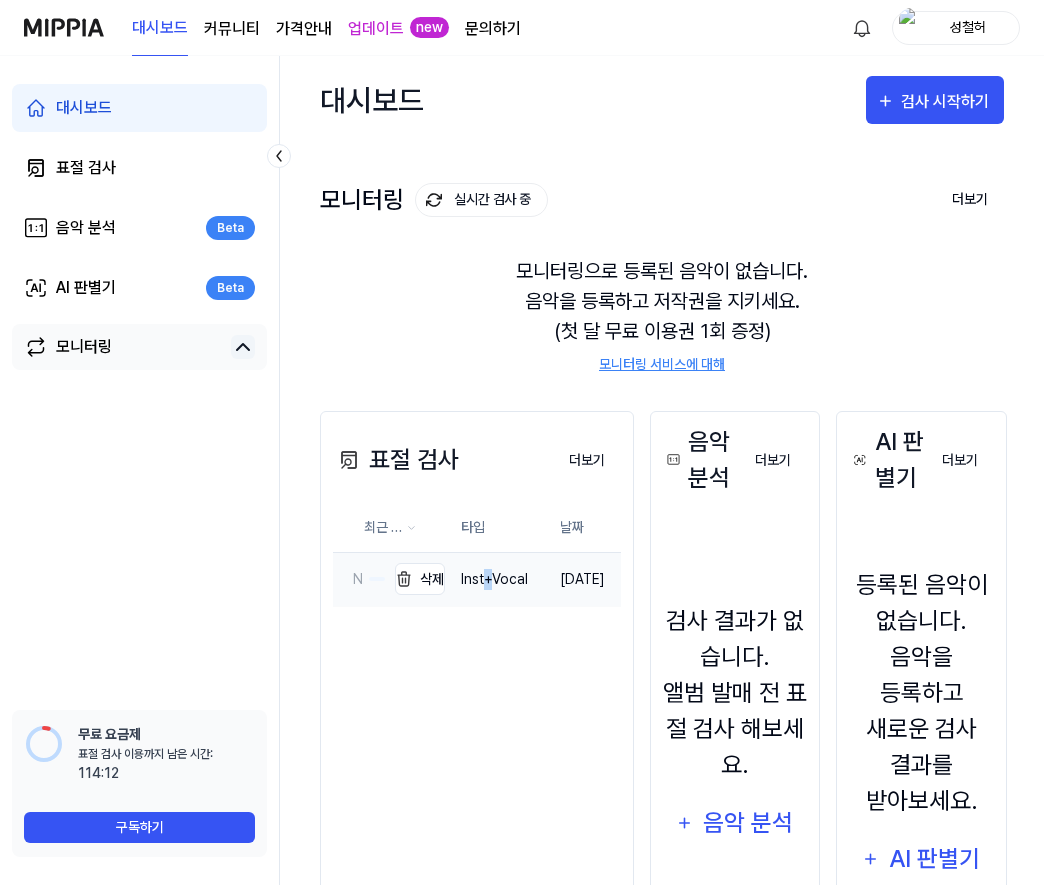 click on "New_Project" at bounding box center [359, 579] 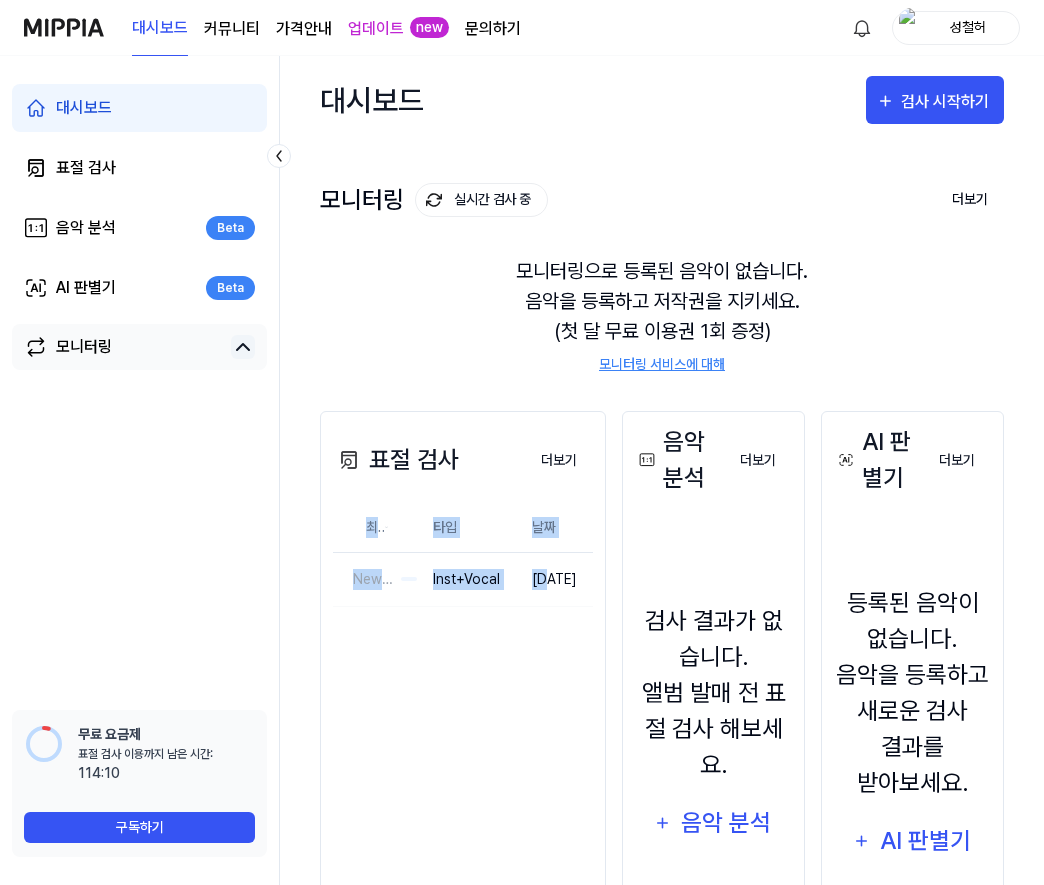 drag, startPoint x: 549, startPoint y: 583, endPoint x: 320, endPoint y: 594, distance: 229.26404 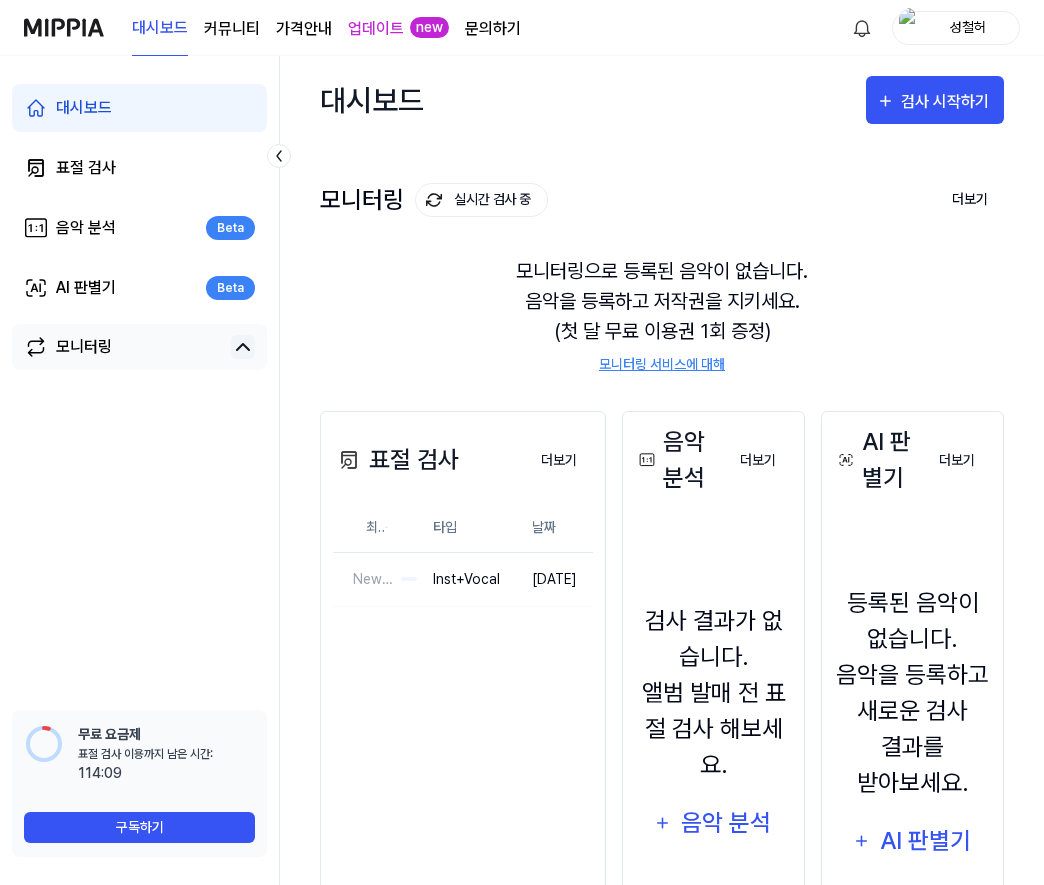 click on "표절 검사 더보기 표절 검사 최근 등록 순 타입 날짜 New_Project 삭제 Inst+Vocal 2025.07.07. 더보기" at bounding box center (463, 711) 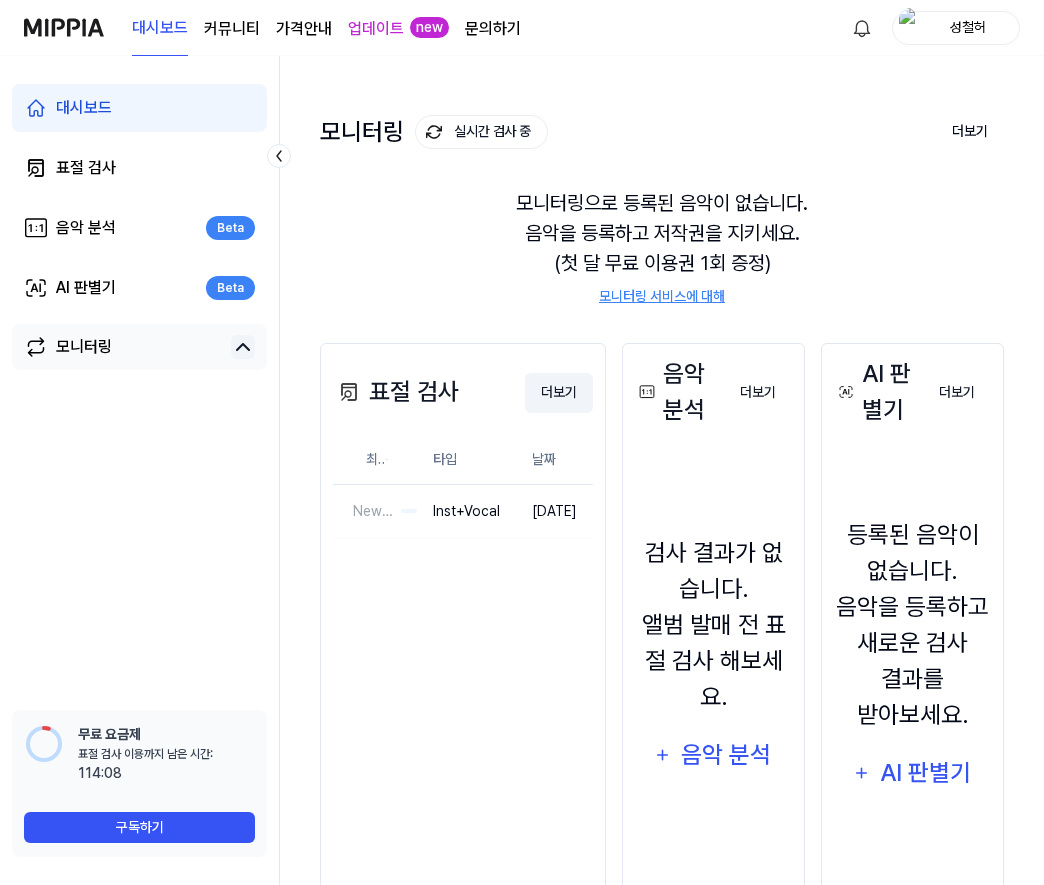 scroll, scrollTop: 0, scrollLeft: 0, axis: both 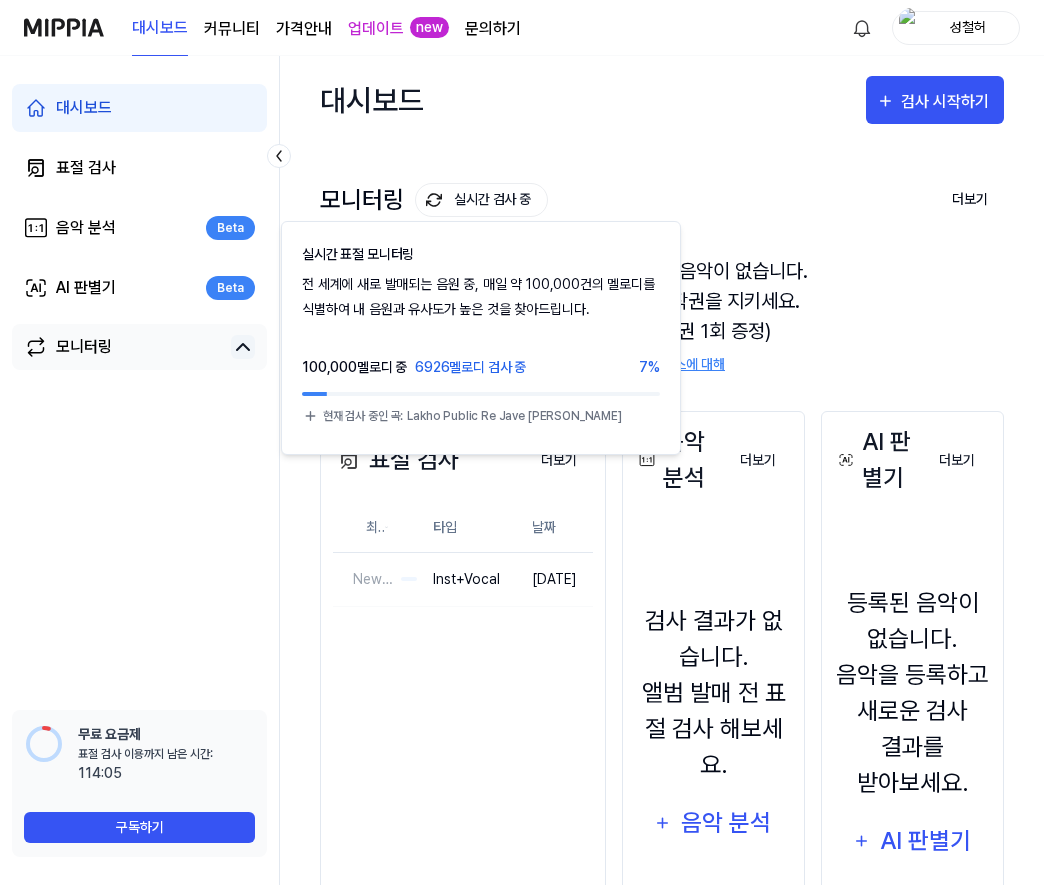 click on "실시간 검사 중" at bounding box center (481, 200) 